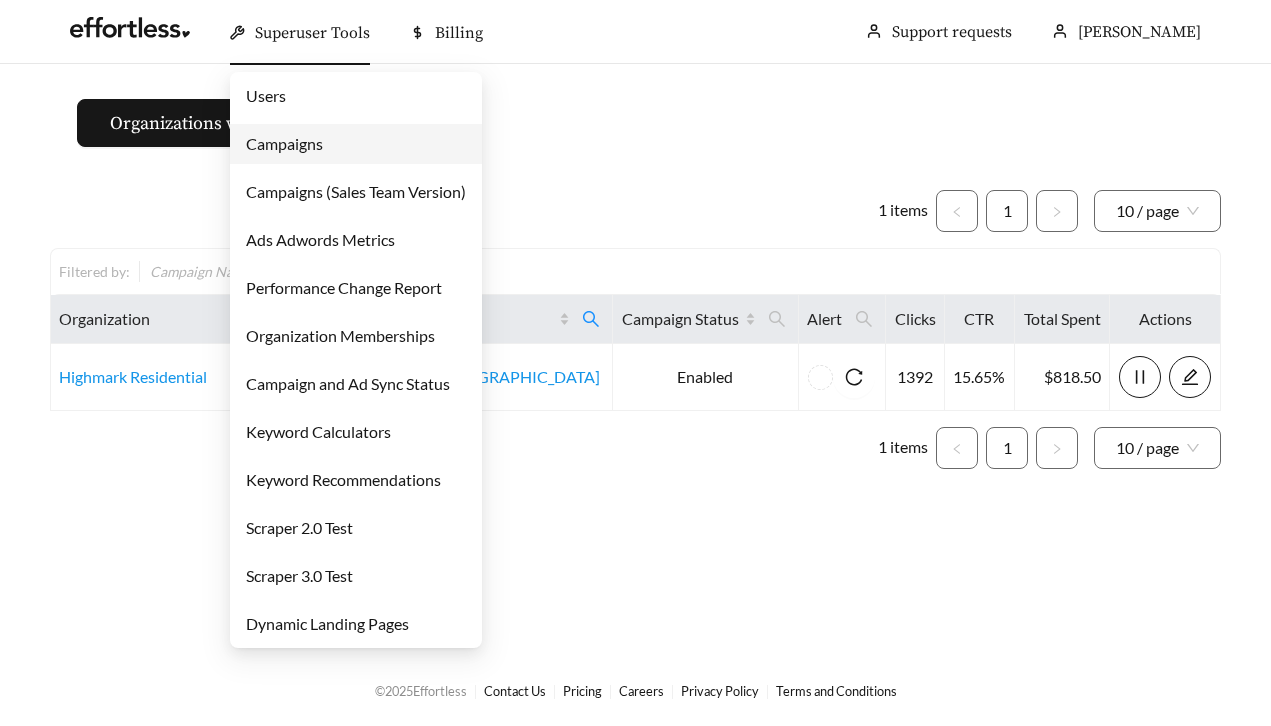 scroll, scrollTop: 0, scrollLeft: 0, axis: both 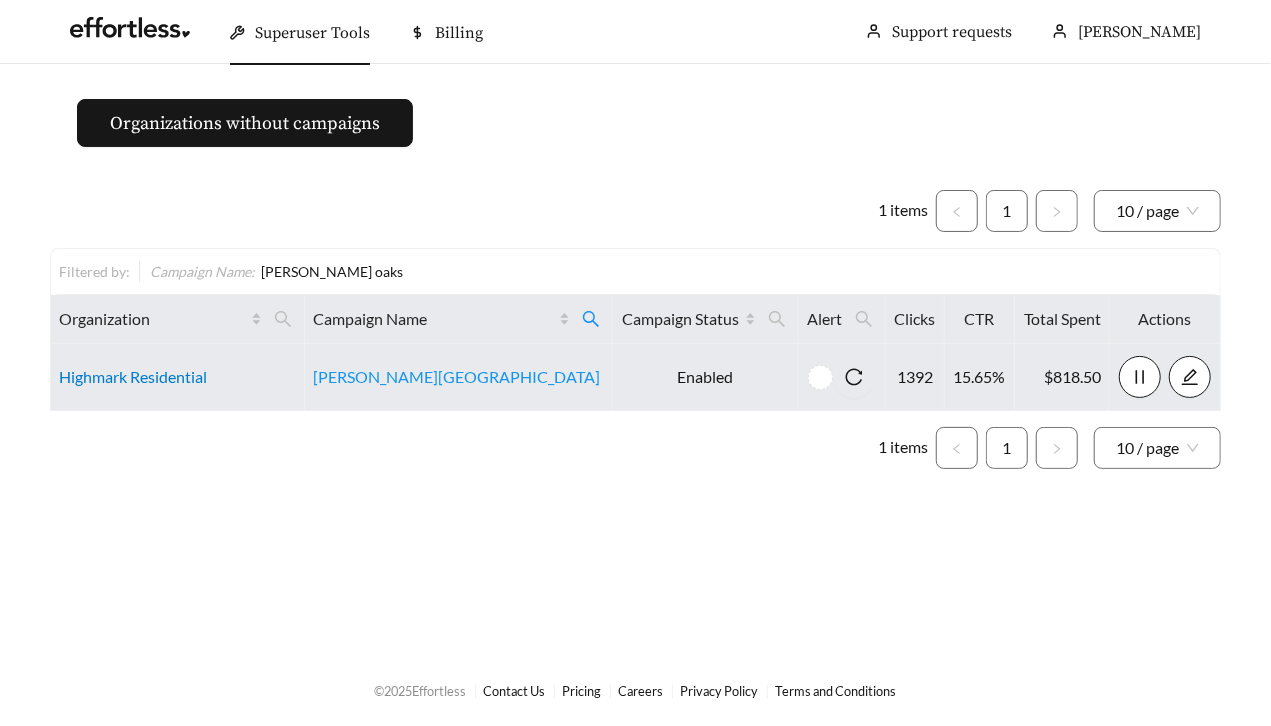 click on "Highmark Residential" at bounding box center (133, 376) 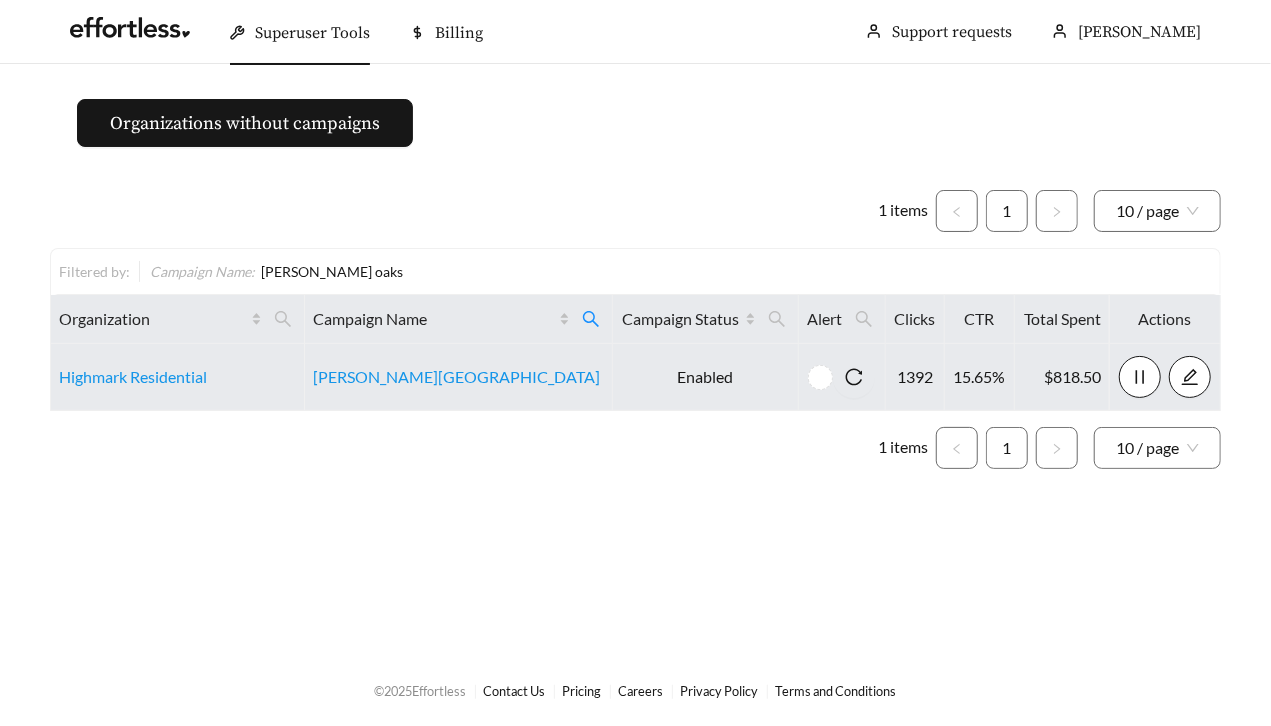 click on "Highmark Residential" at bounding box center (178, 377) 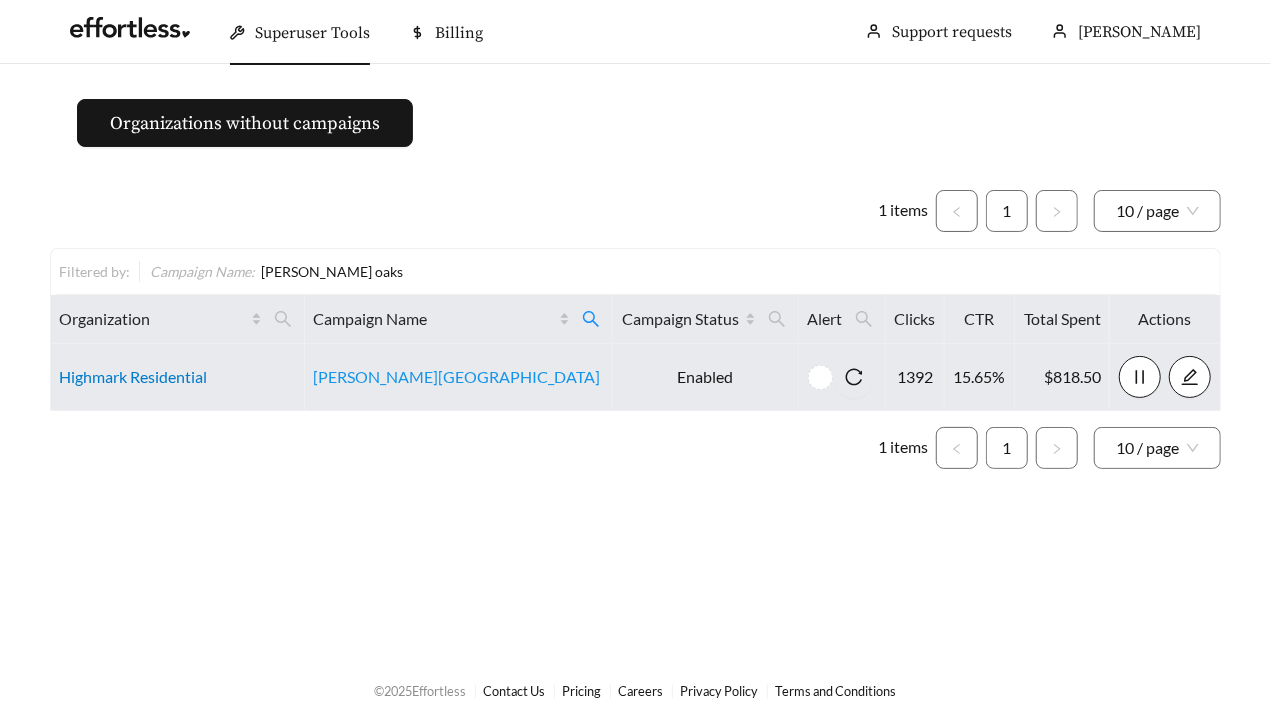 click on "Highmark Residential" at bounding box center [133, 376] 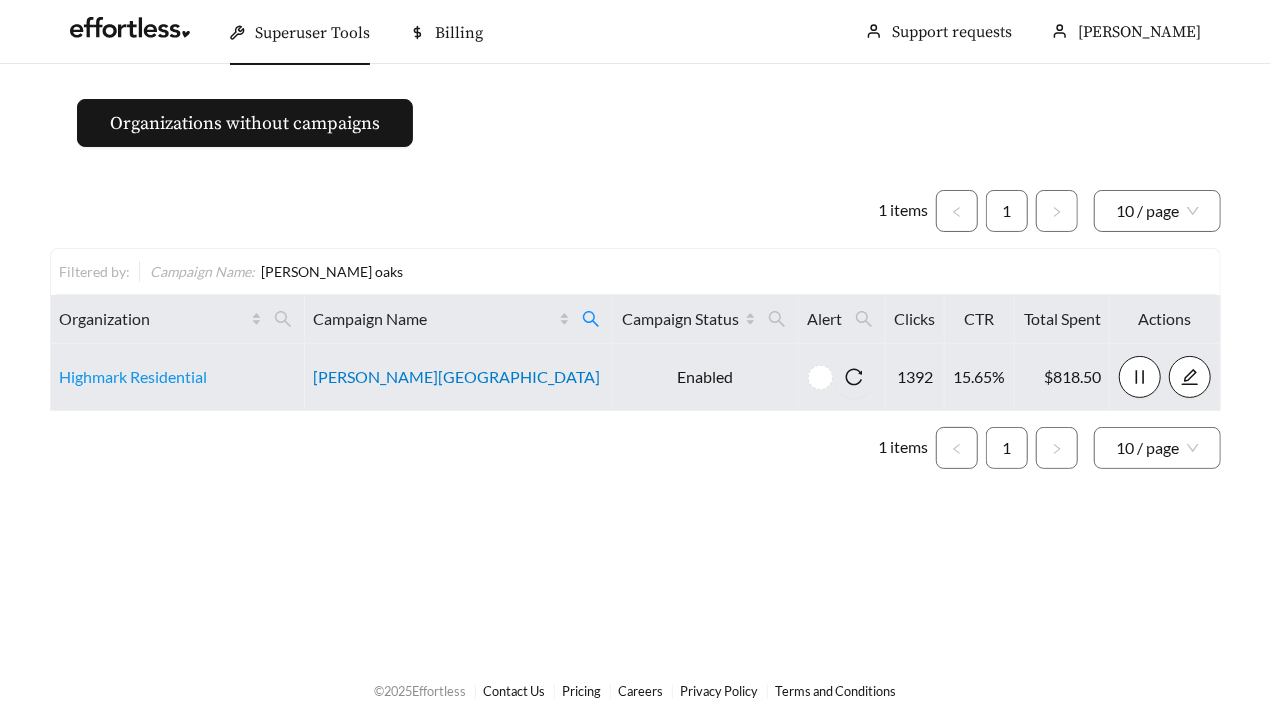 click on "[PERSON_NAME][GEOGRAPHIC_DATA]" at bounding box center [456, 376] 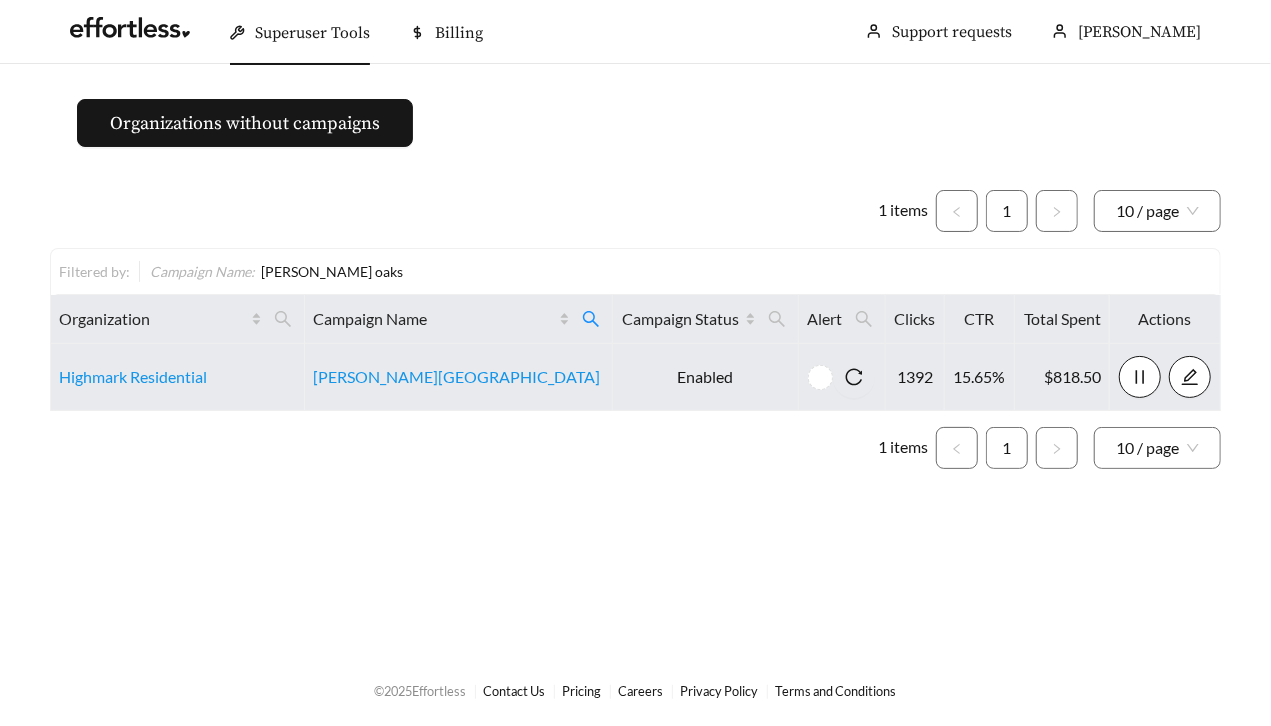 click on "[PERSON_NAME][GEOGRAPHIC_DATA]" at bounding box center [459, 377] 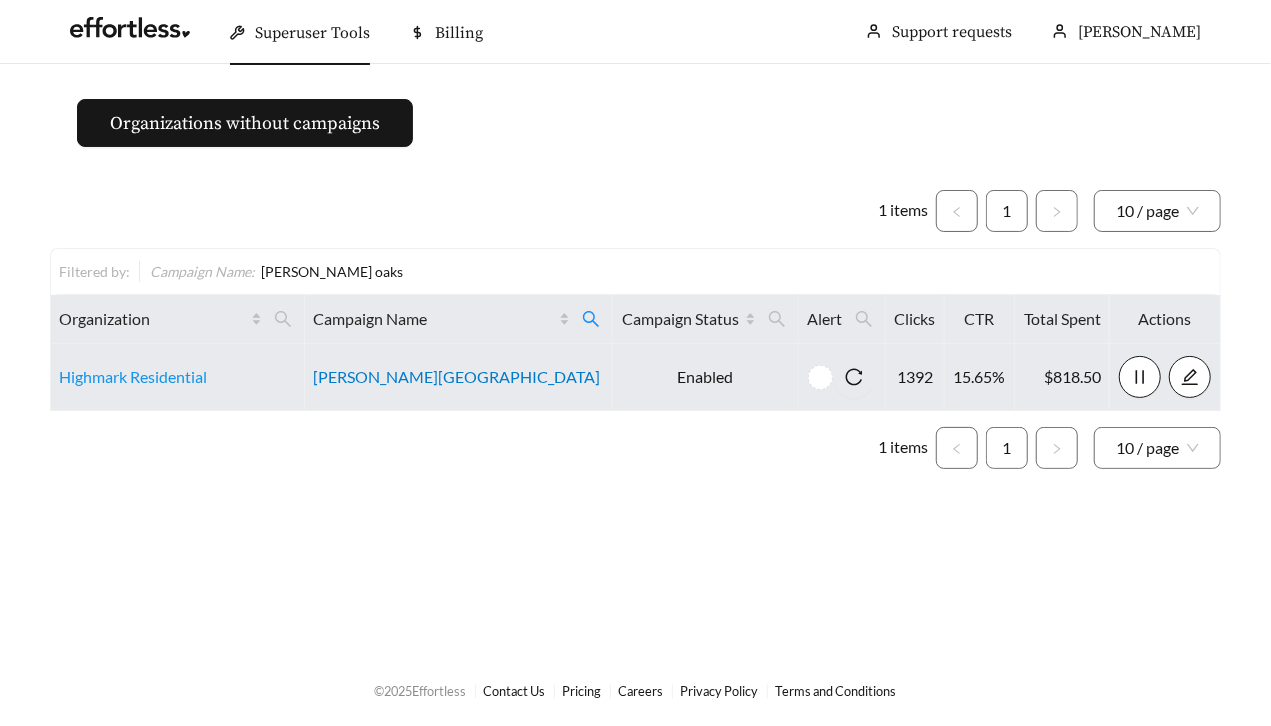 click on "[PERSON_NAME][GEOGRAPHIC_DATA]" at bounding box center (456, 376) 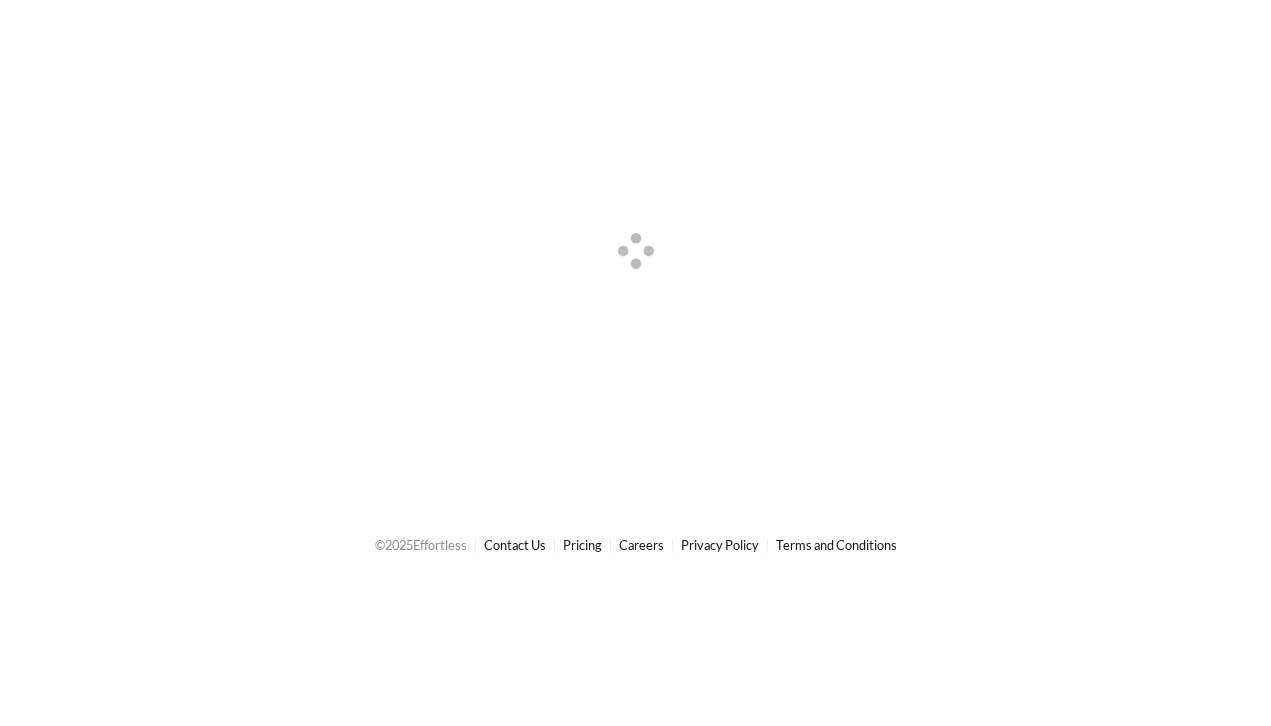 scroll, scrollTop: 0, scrollLeft: 0, axis: both 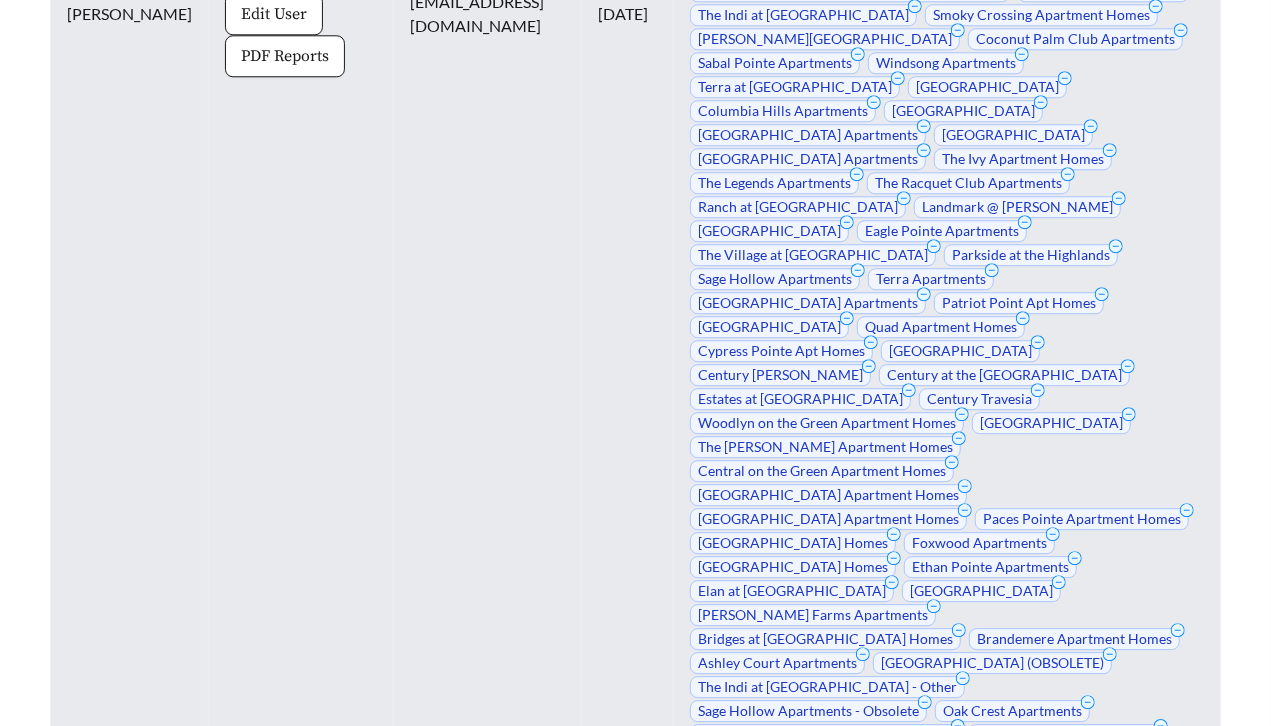 click on "View Campaigns   Edit User   PDF Reports" at bounding box center [301, 14] 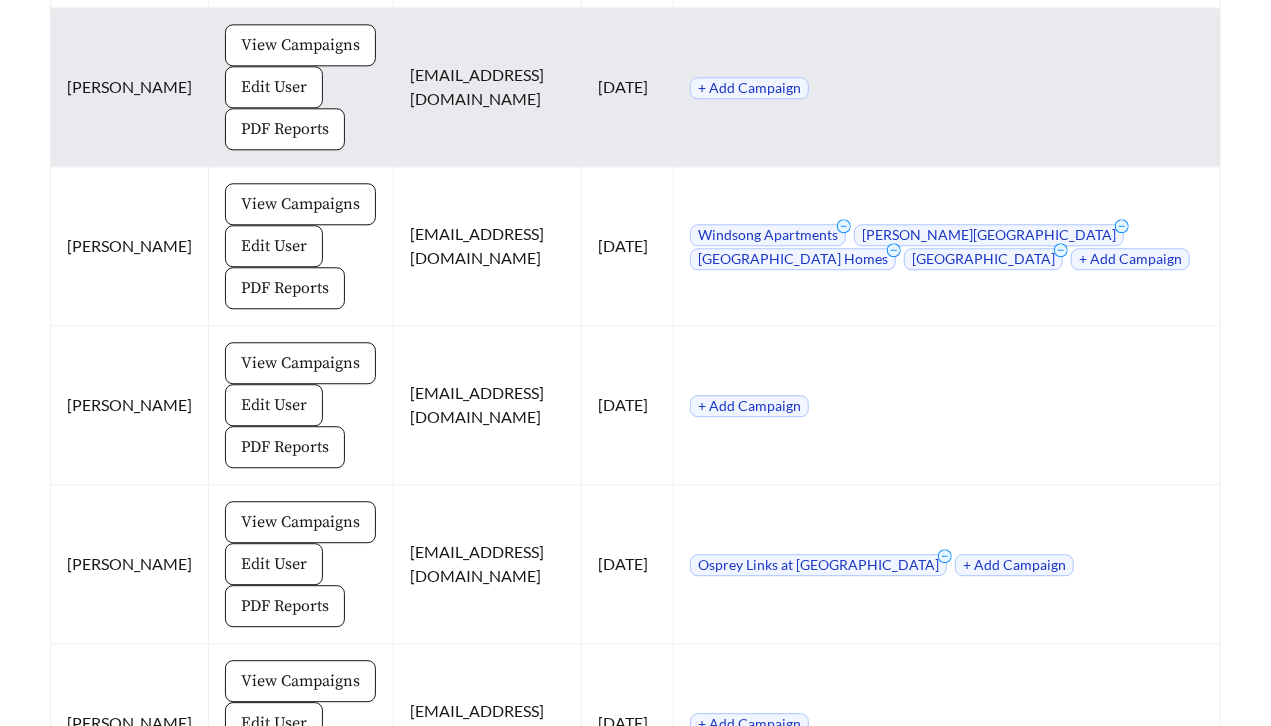 scroll, scrollTop: 14726, scrollLeft: 0, axis: vertical 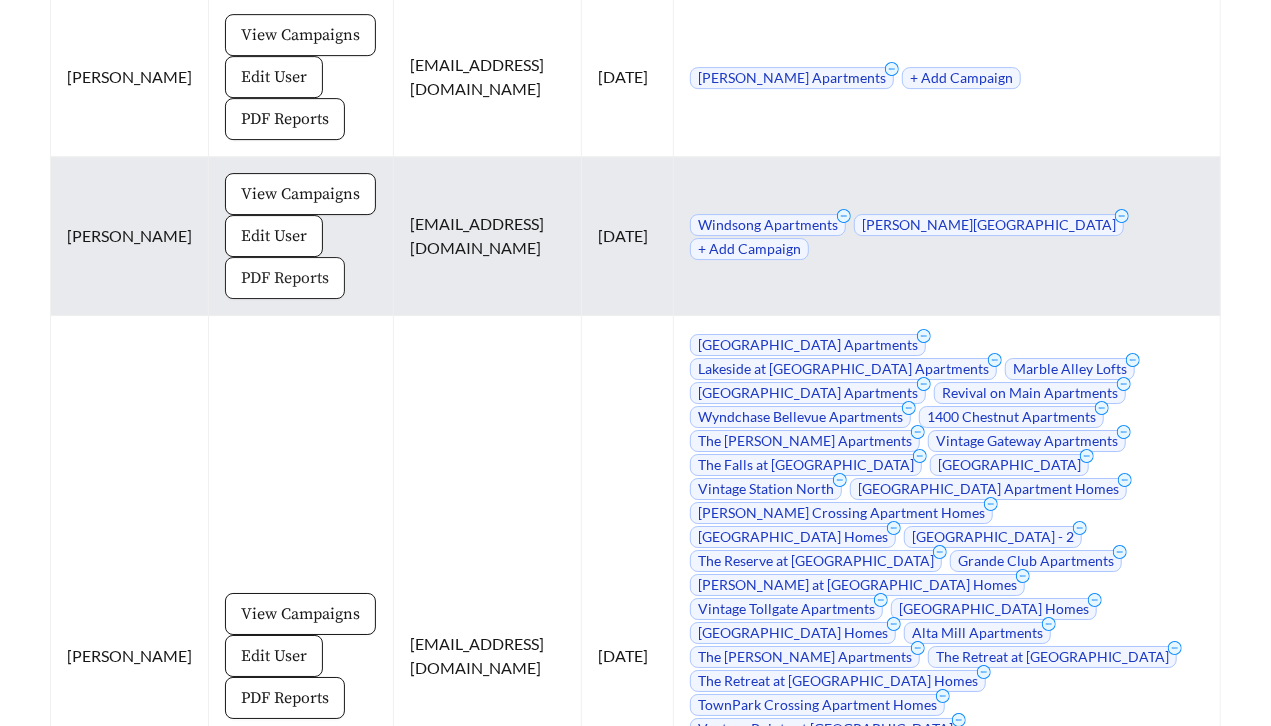 click on "PDF Reports" at bounding box center (285, 278) 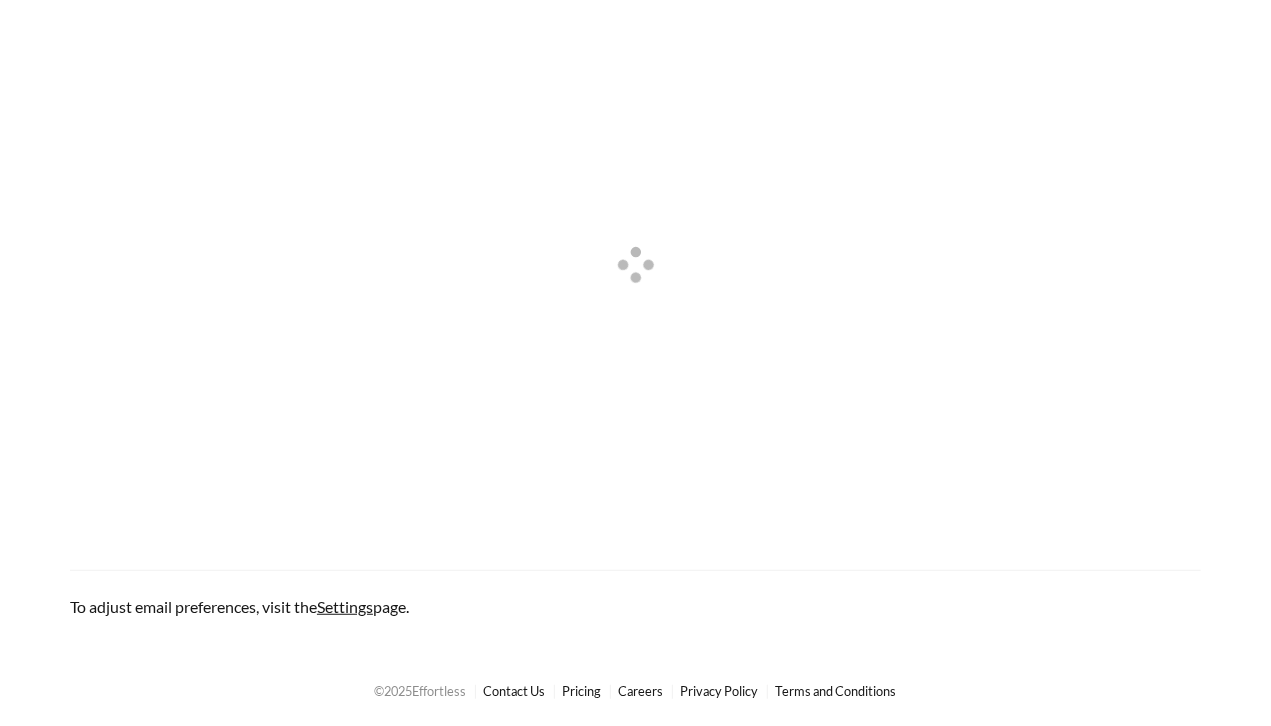 scroll, scrollTop: 0, scrollLeft: 0, axis: both 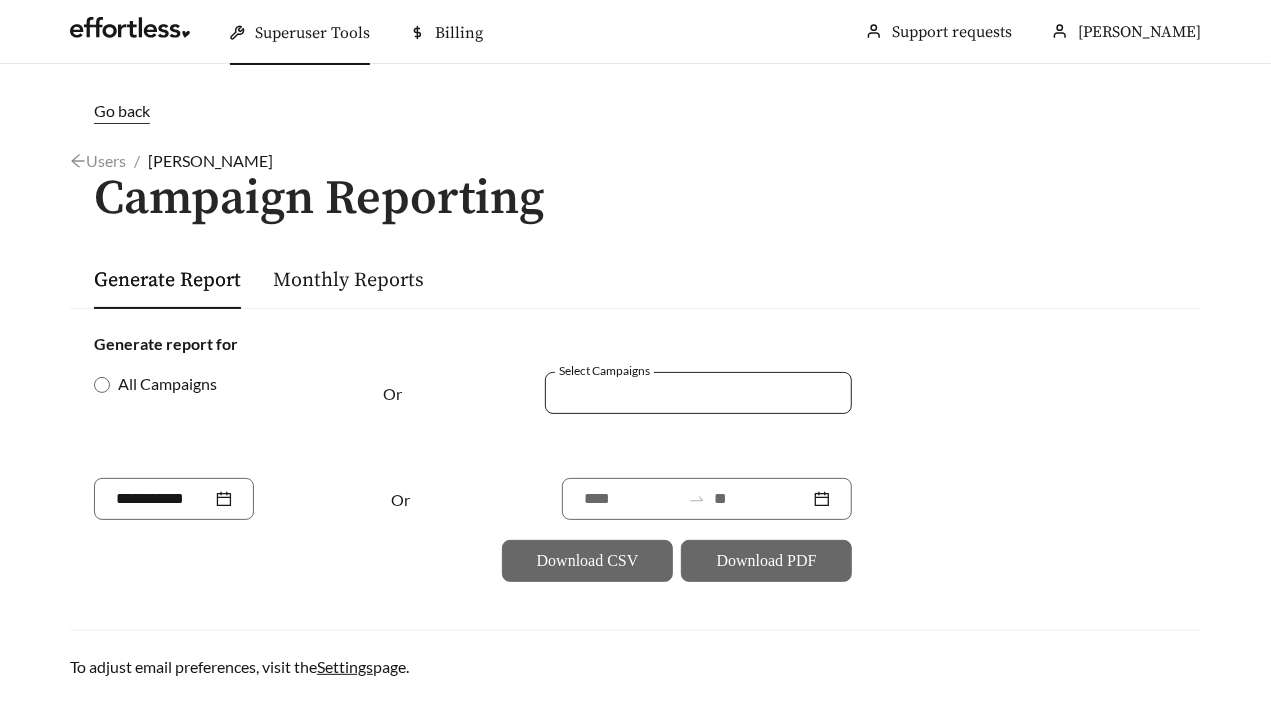 click at bounding box center [684, 392] 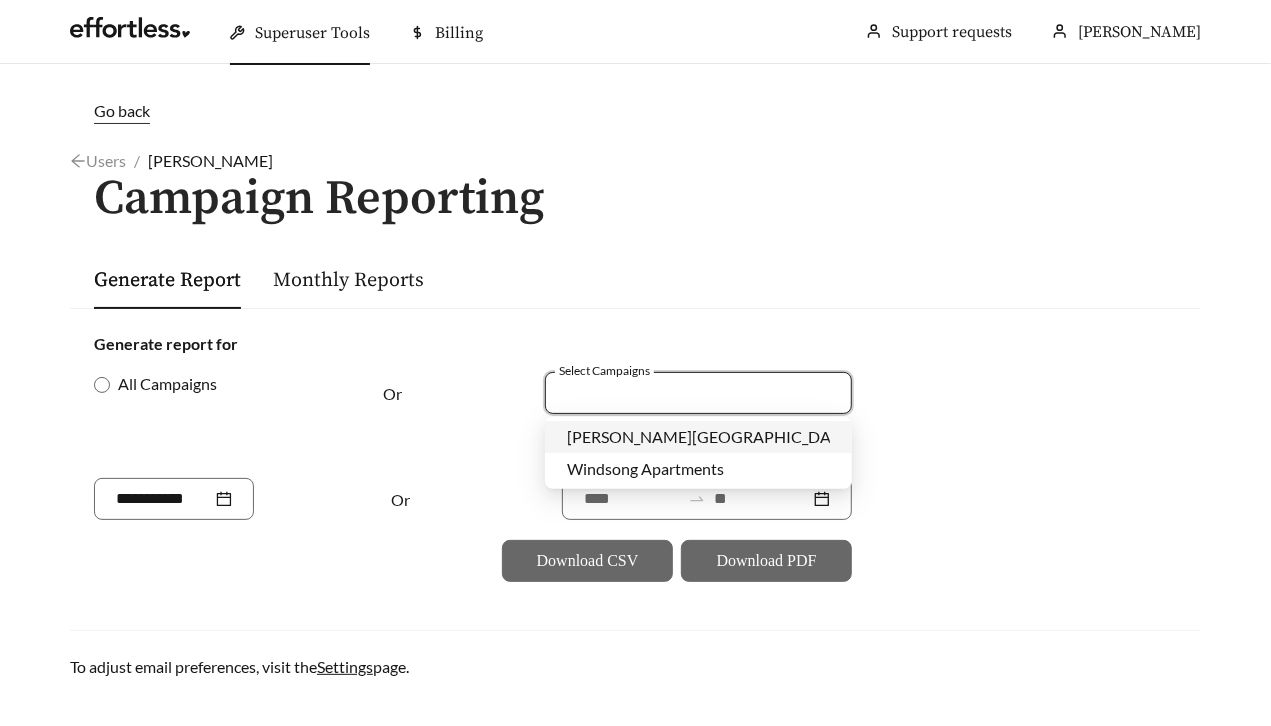 click on "[PERSON_NAME][GEOGRAPHIC_DATA]" at bounding box center [710, 436] 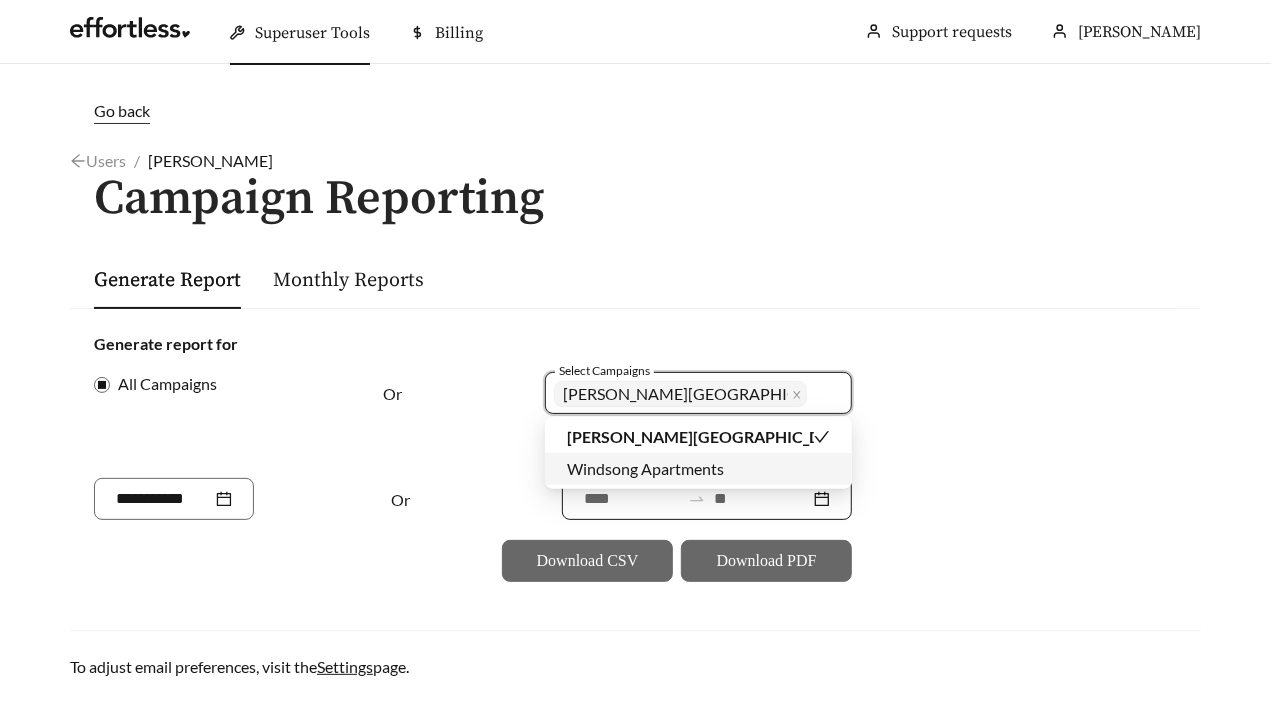 click at bounding box center (632, 499) 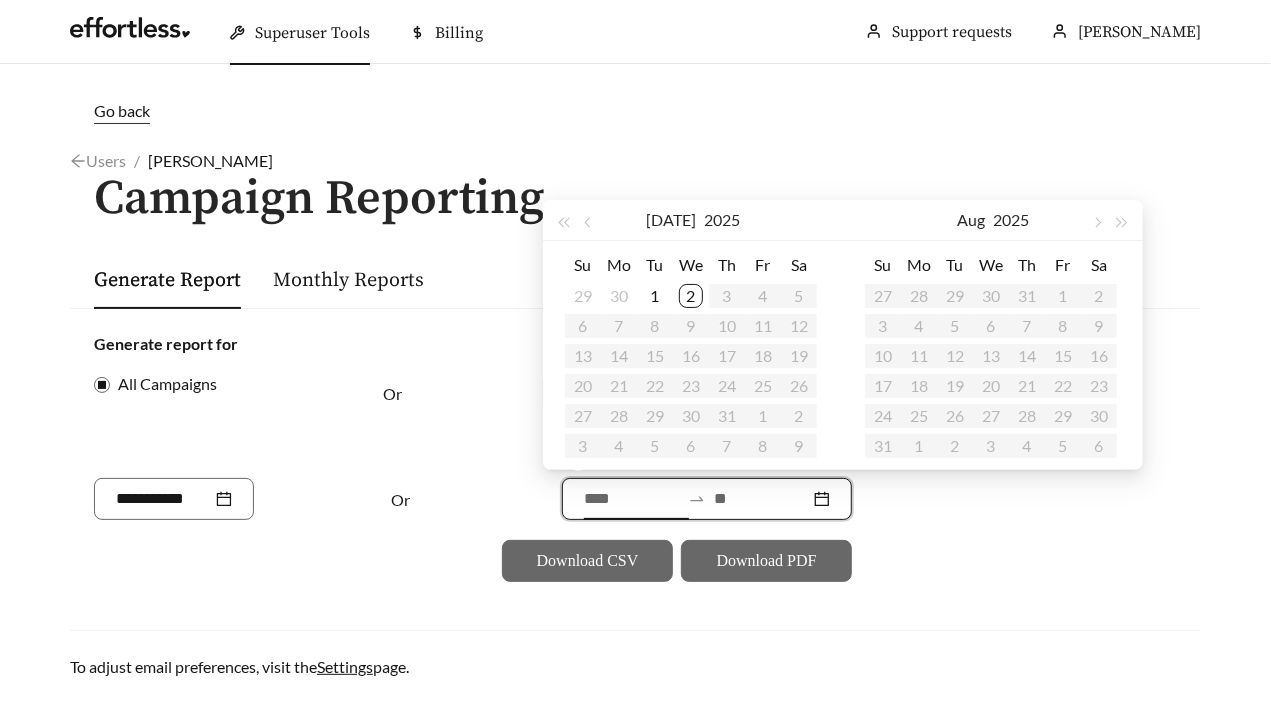 type on "**********" 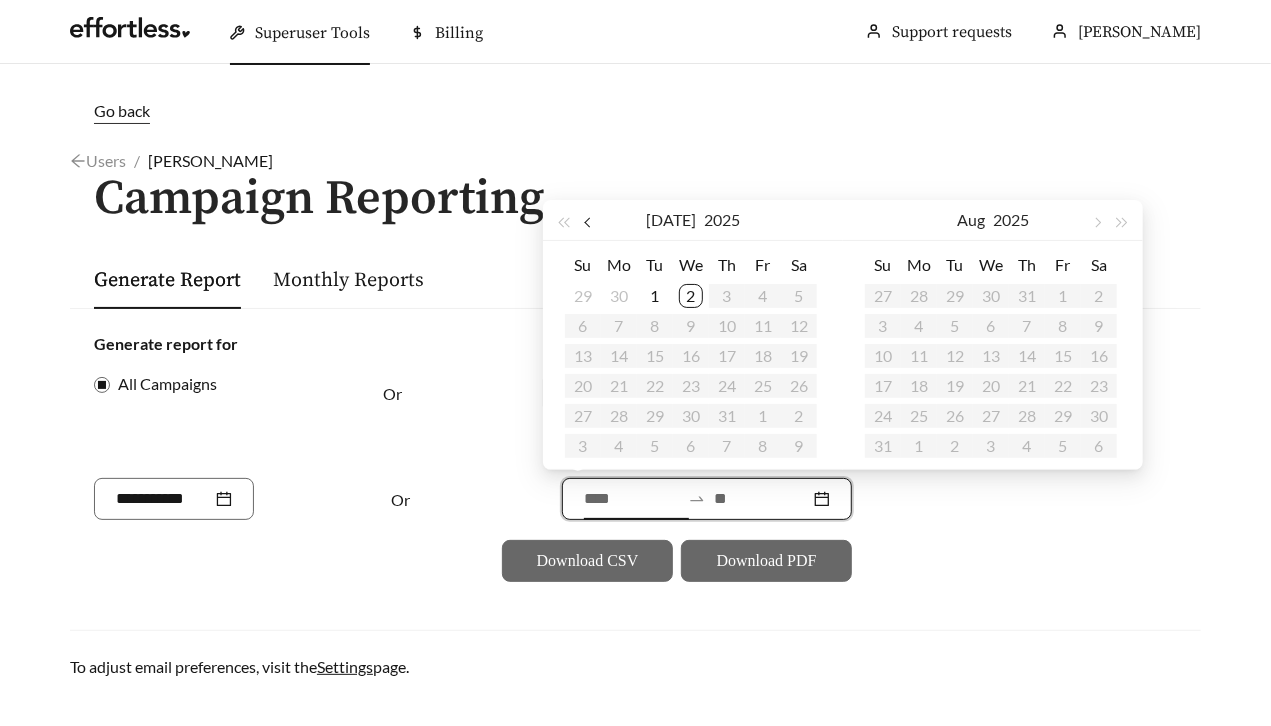 click at bounding box center (590, 220) 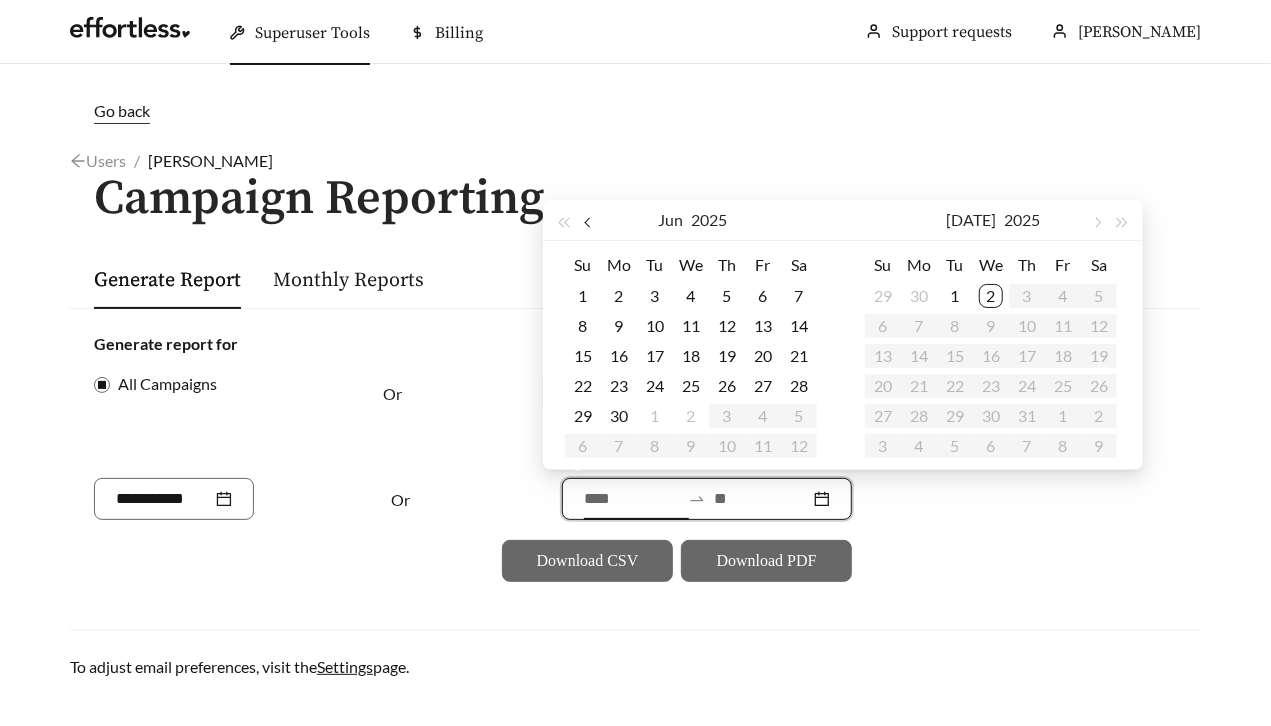 click at bounding box center [590, 220] 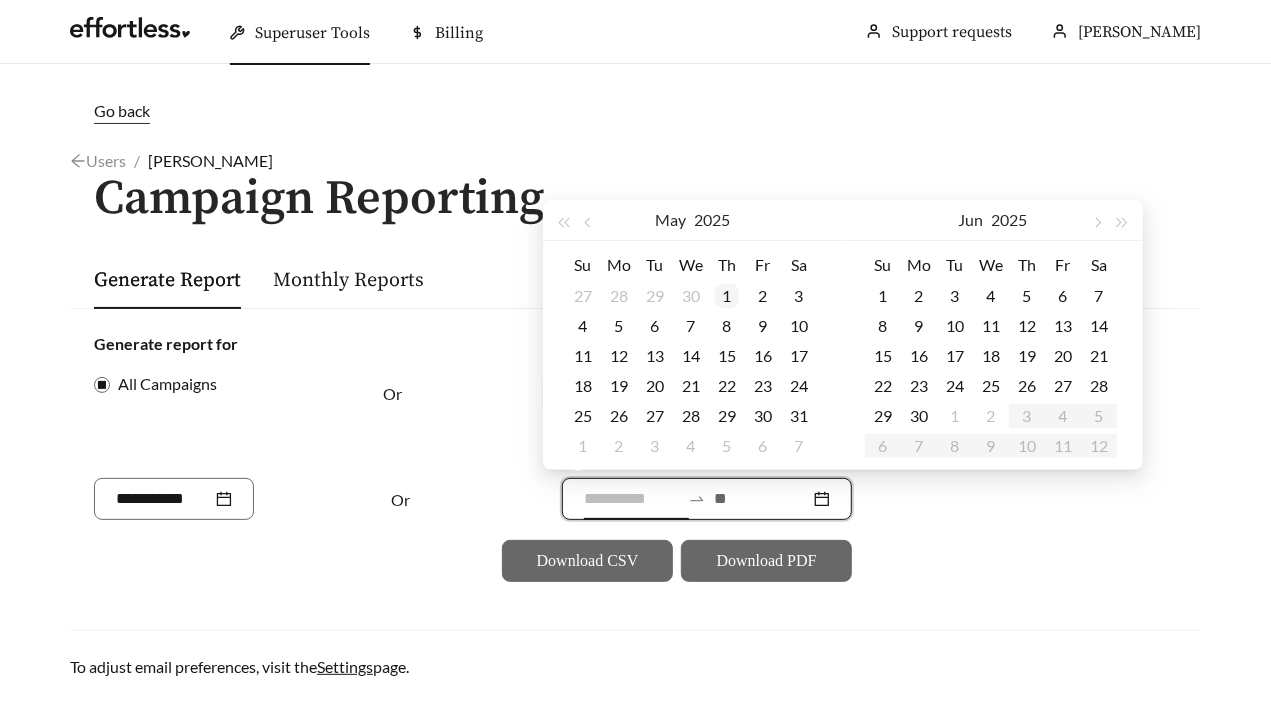 type on "**********" 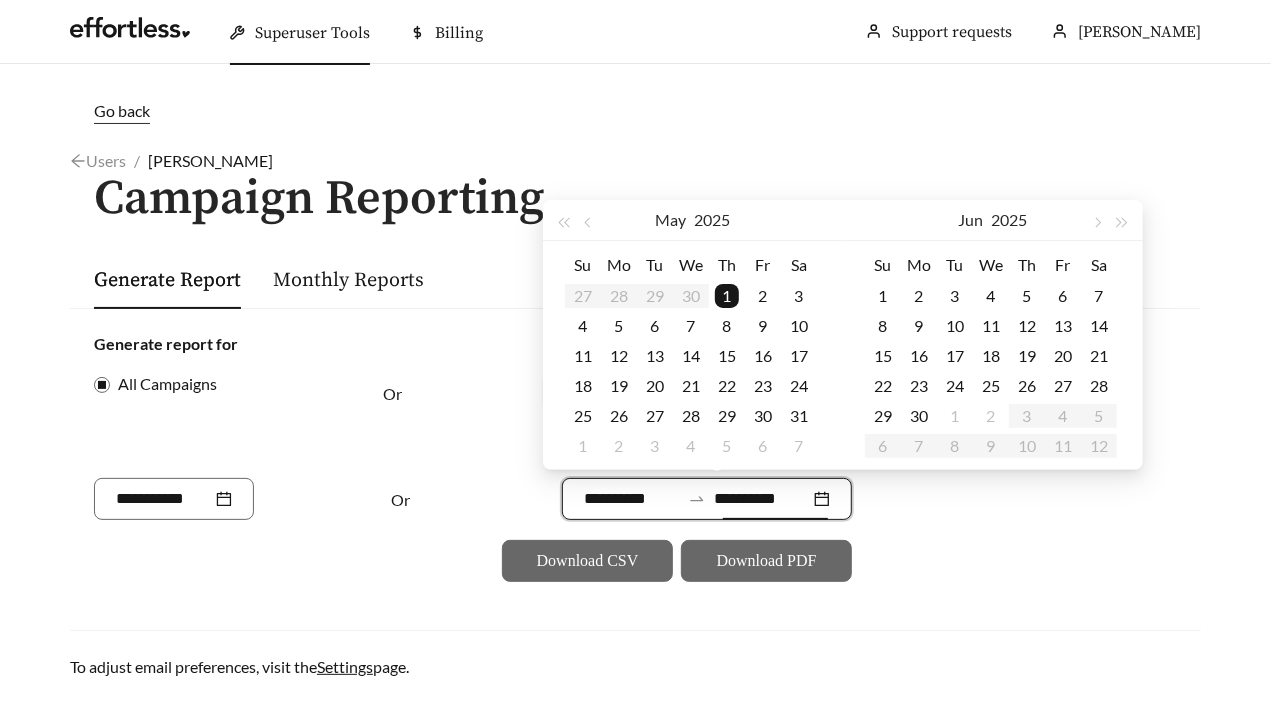 type on "**********" 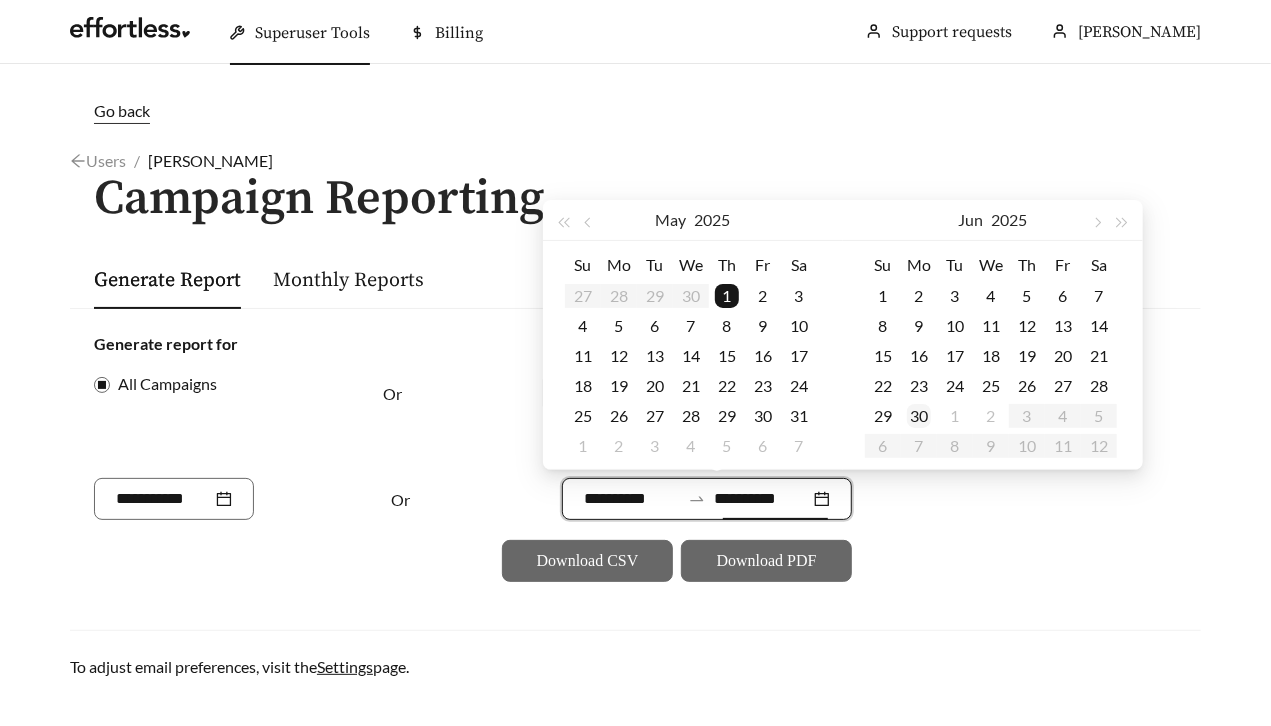 type on "**********" 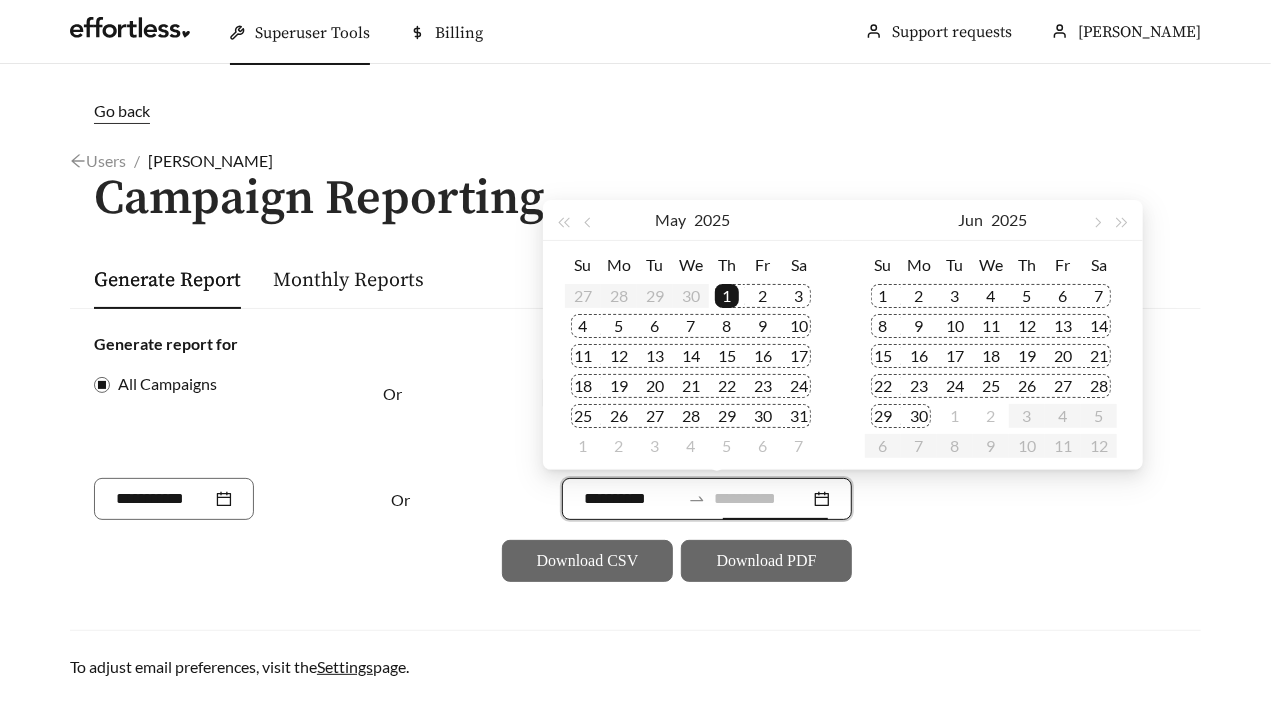 click on "30" at bounding box center (919, 416) 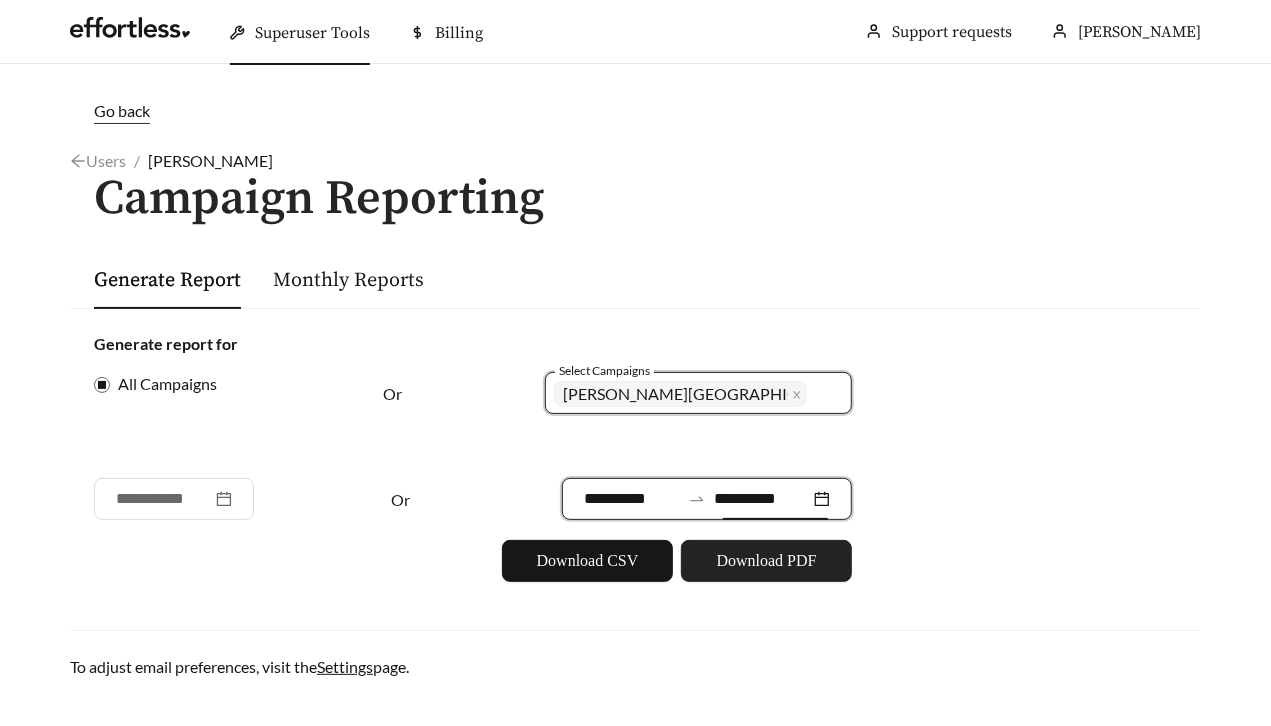 click on "Download PDF" at bounding box center (767, 561) 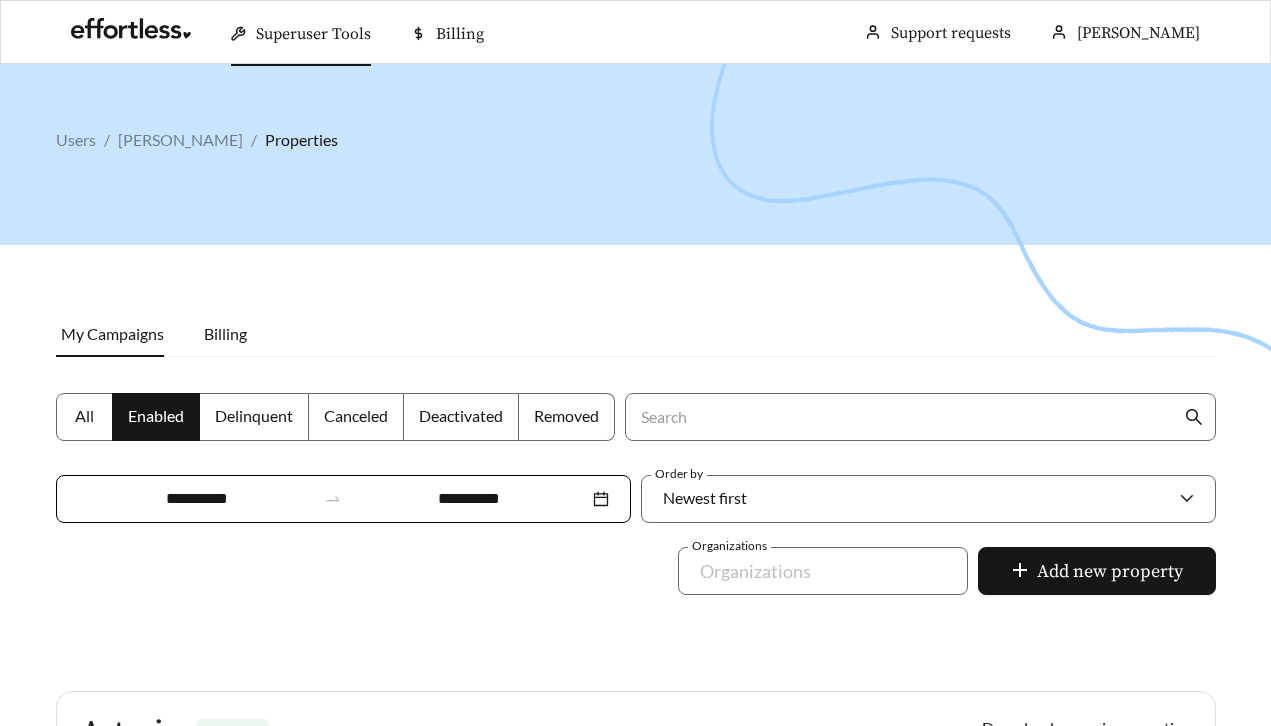 scroll, scrollTop: 1294, scrollLeft: 0, axis: vertical 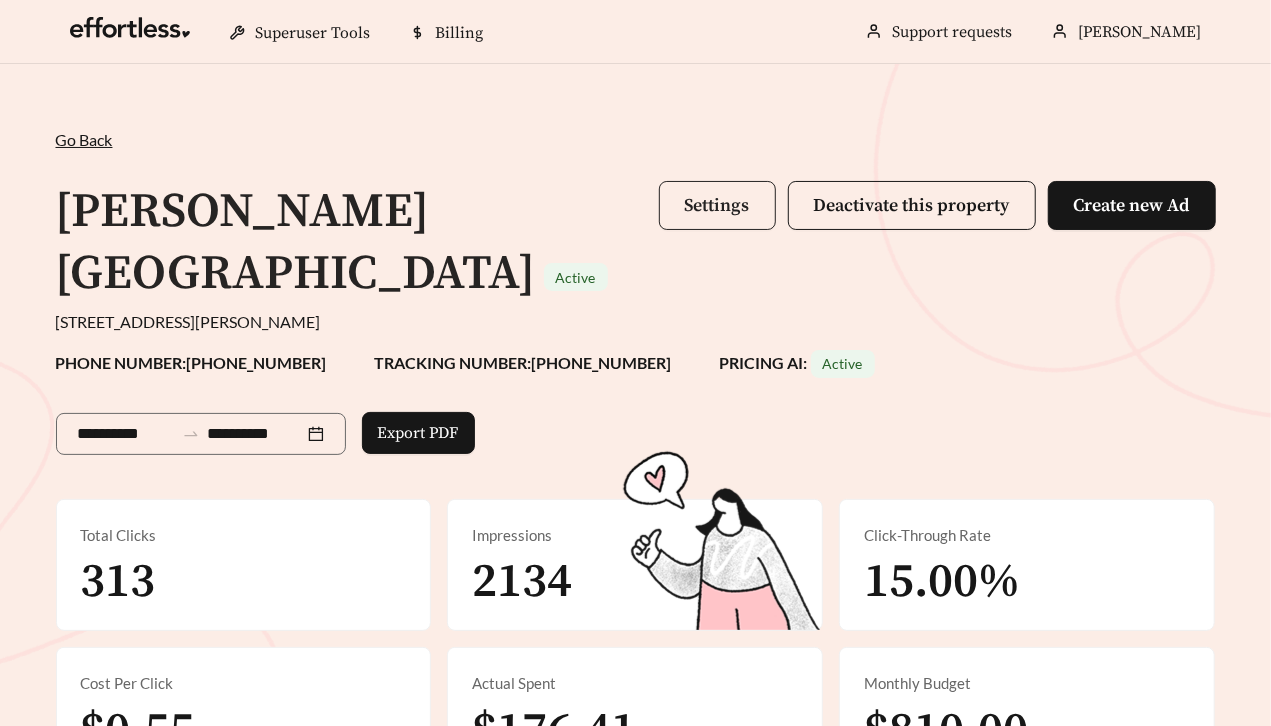 click on "Settings" at bounding box center [717, 205] 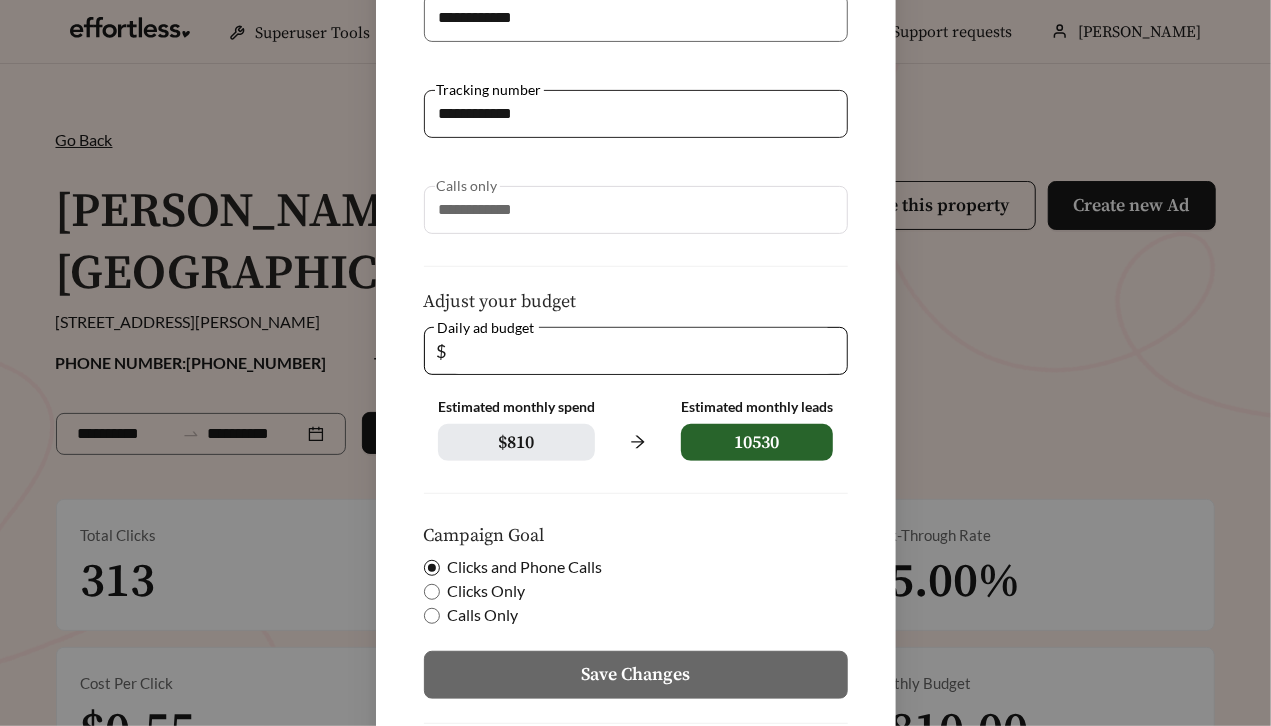 scroll, scrollTop: 404, scrollLeft: 0, axis: vertical 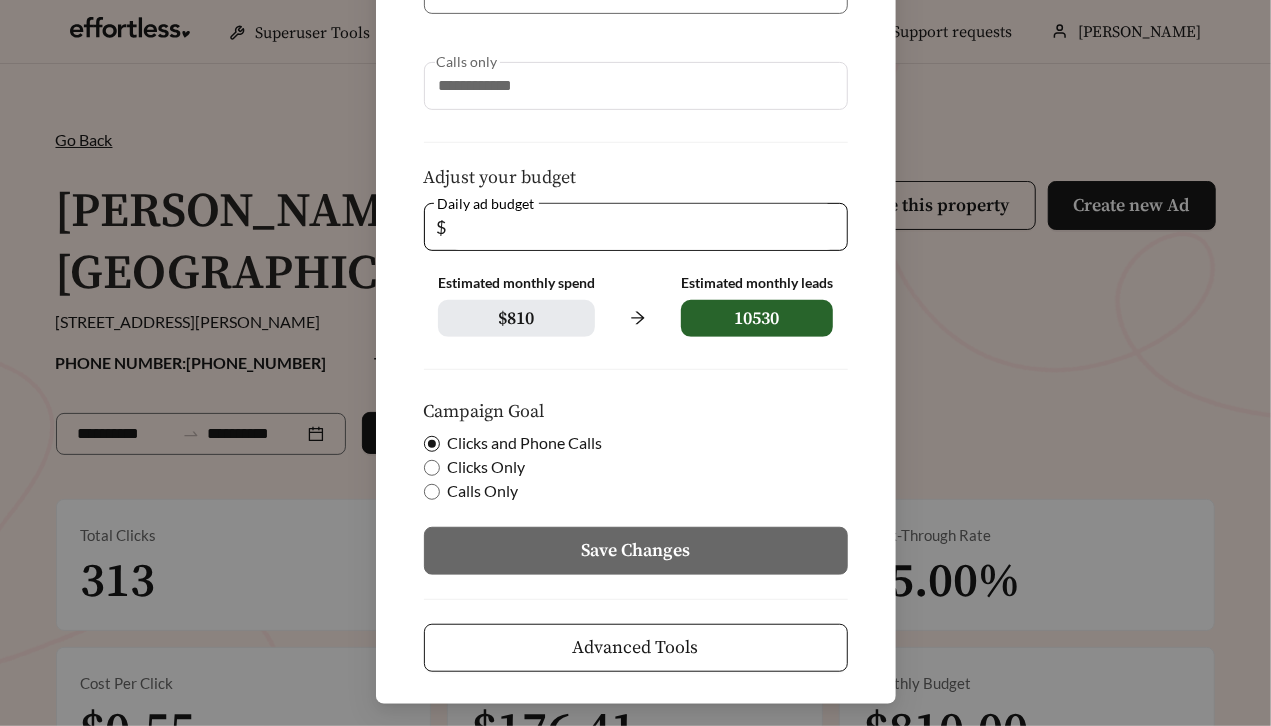 click on "Advanced Tools" at bounding box center (636, 647) 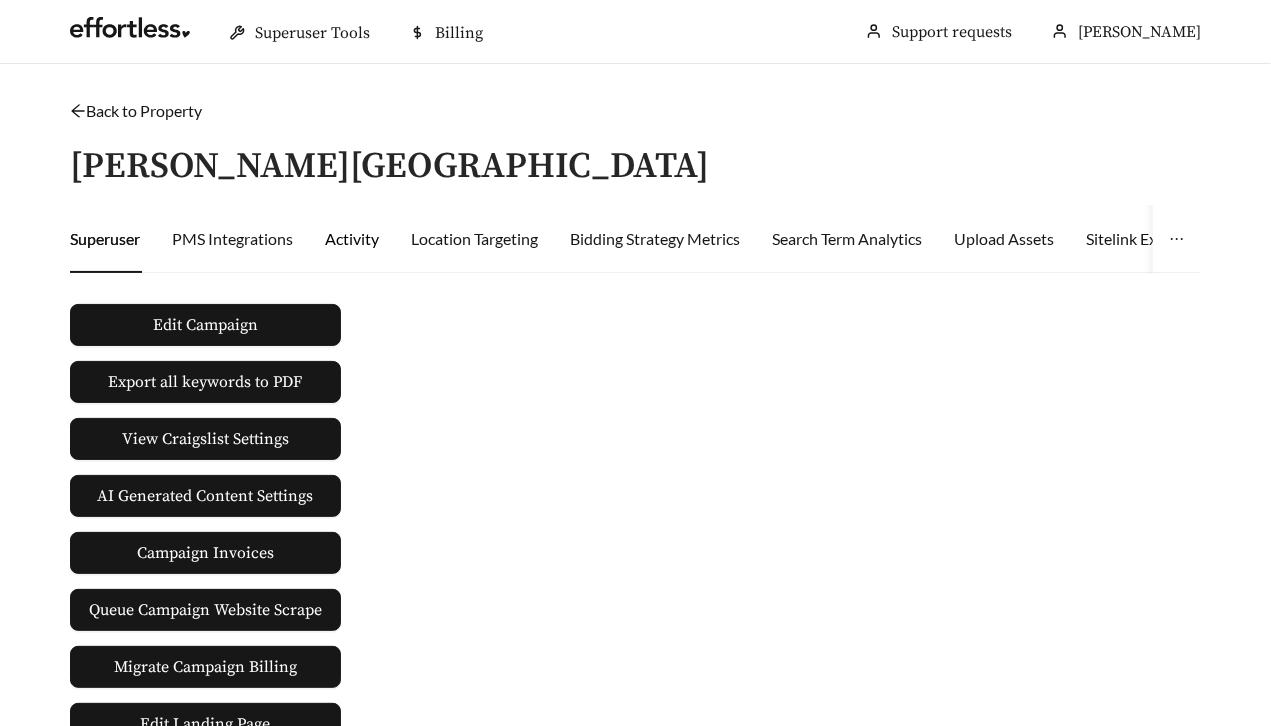 click on "Activity" at bounding box center (352, 239) 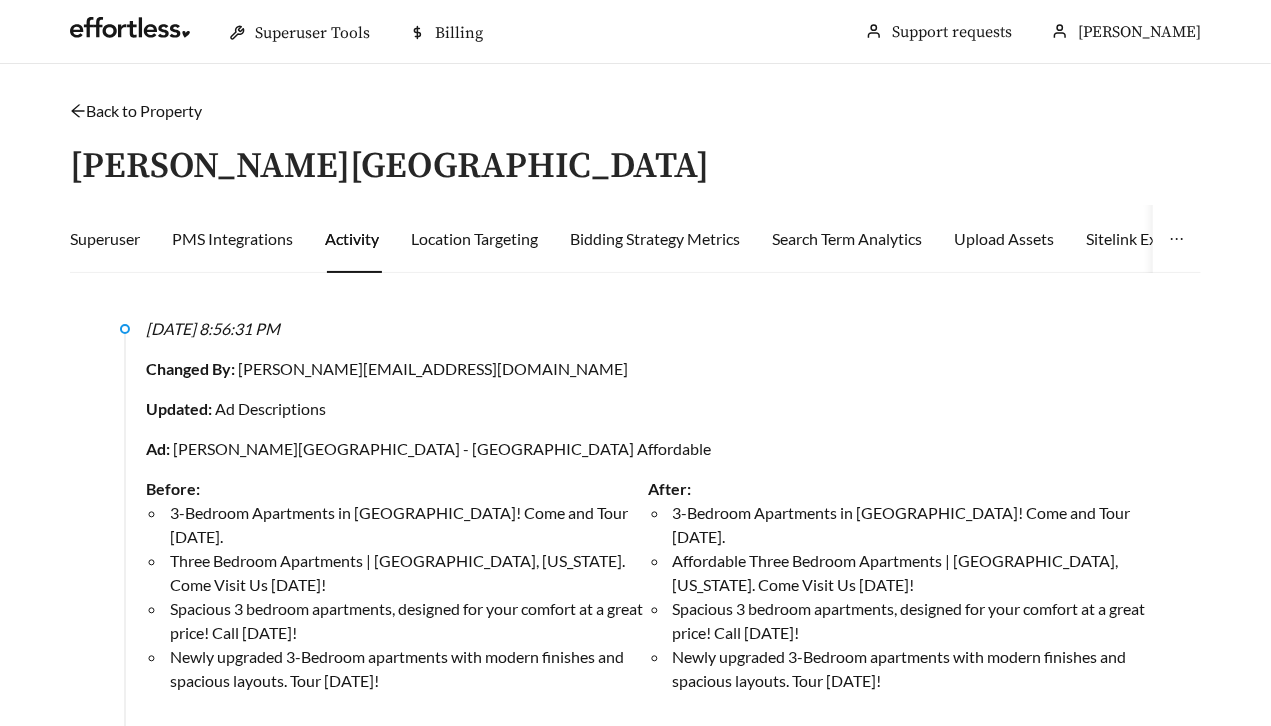 click on "[DATE] 8:56:31 PM Changed By:   [PERSON_NAME][EMAIL_ADDRESS][DOMAIN_NAME] Updated:   Ad Descriptions Ad:   [PERSON_NAME][GEOGRAPHIC_DATA] Apartments - [GEOGRAPHIC_DATA] Affordable  Before: 3-Bedroom Apartments in [GEOGRAPHIC_DATA]! Come and Tour [DATE]. Three Bedroom Apartments | [GEOGRAPHIC_DATA], [US_STATE]. Come Visit Us [DATE]! Spacious 3 bedroom apartments, designed for your comfort at a great price! Call [DATE]! Newly upgraded 3-Bedroom apartments with modern finishes and spacious layouts. Tour [DATE]! After: 3-Bedroom Apartments in [GEOGRAPHIC_DATA]! Come and Tour [DATE]. Affordable Three Bedroom Apartments | [GEOGRAPHIC_DATA], [US_STATE]. Come Visit Us [DATE]! Spacious 3 bedroom apartments, designed for your comfort at a great price! Call [DATE]! Newly upgraded 3-Bedroom apartments with modern finishes and spacious layouts. Tour [DATE]!" at bounding box center (648, 513) 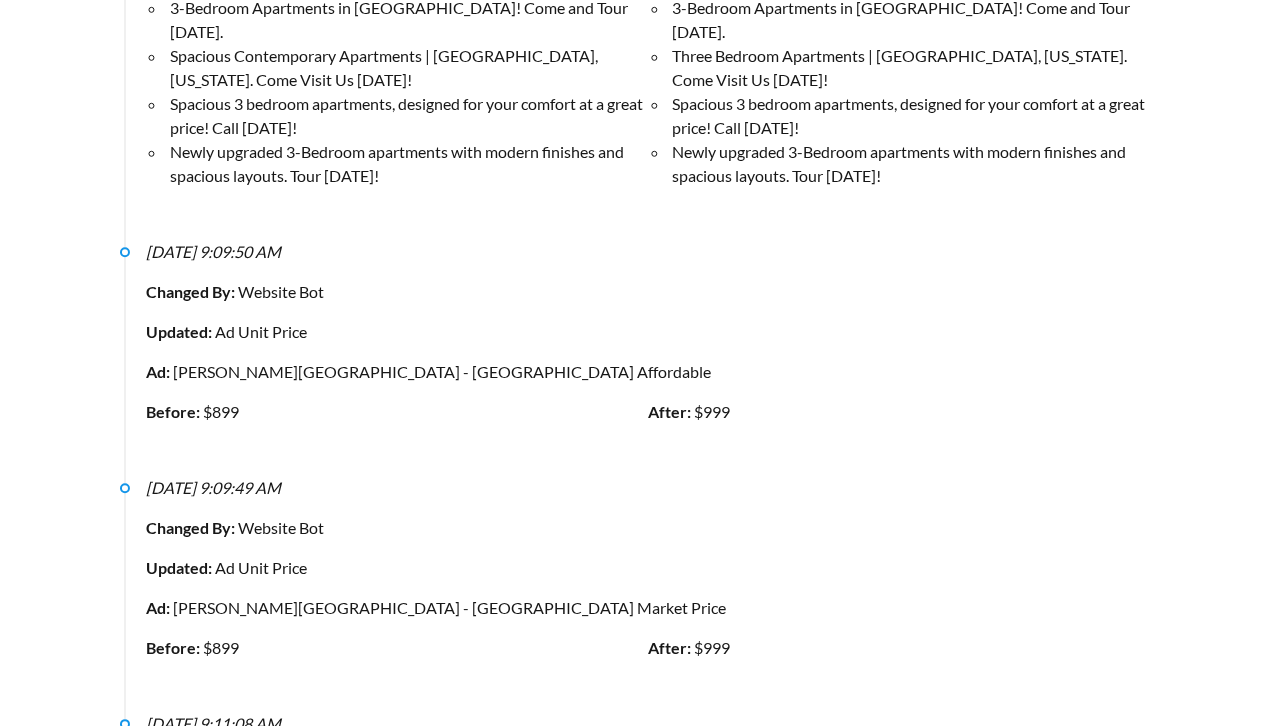 scroll, scrollTop: 30005, scrollLeft: 0, axis: vertical 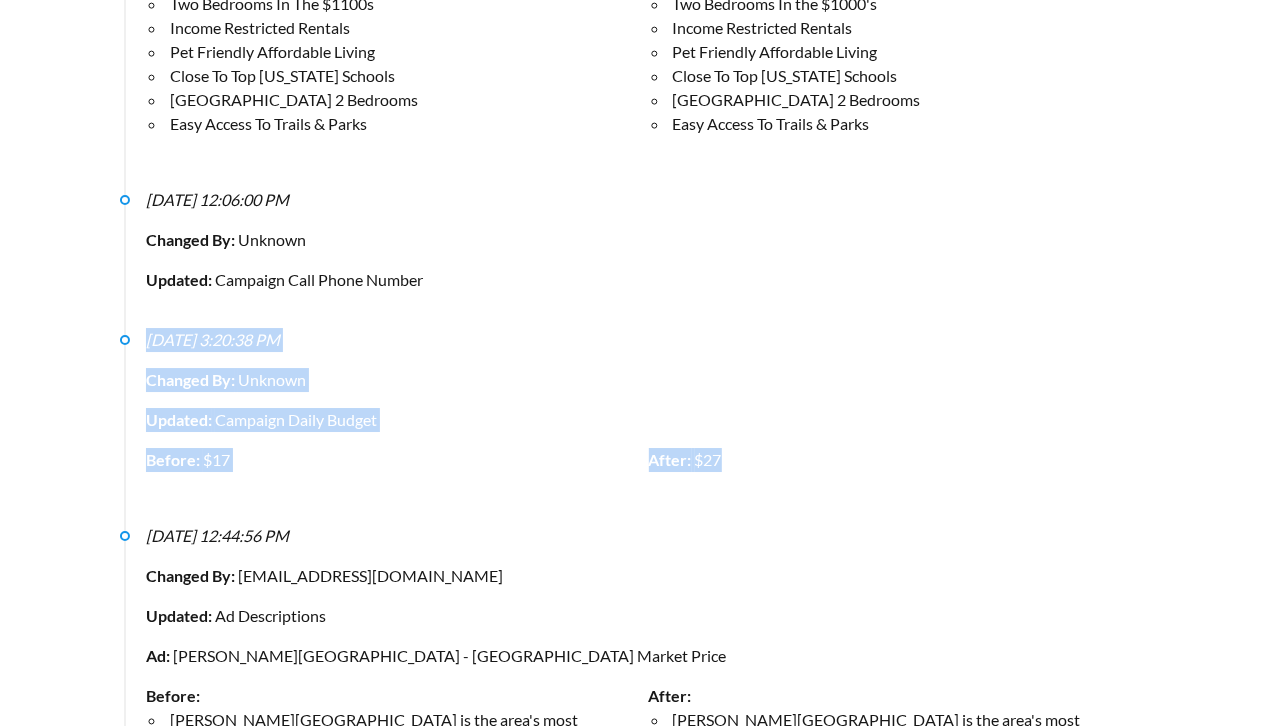 drag, startPoint x: 148, startPoint y: 241, endPoint x: 723, endPoint y: 405, distance: 597.9306 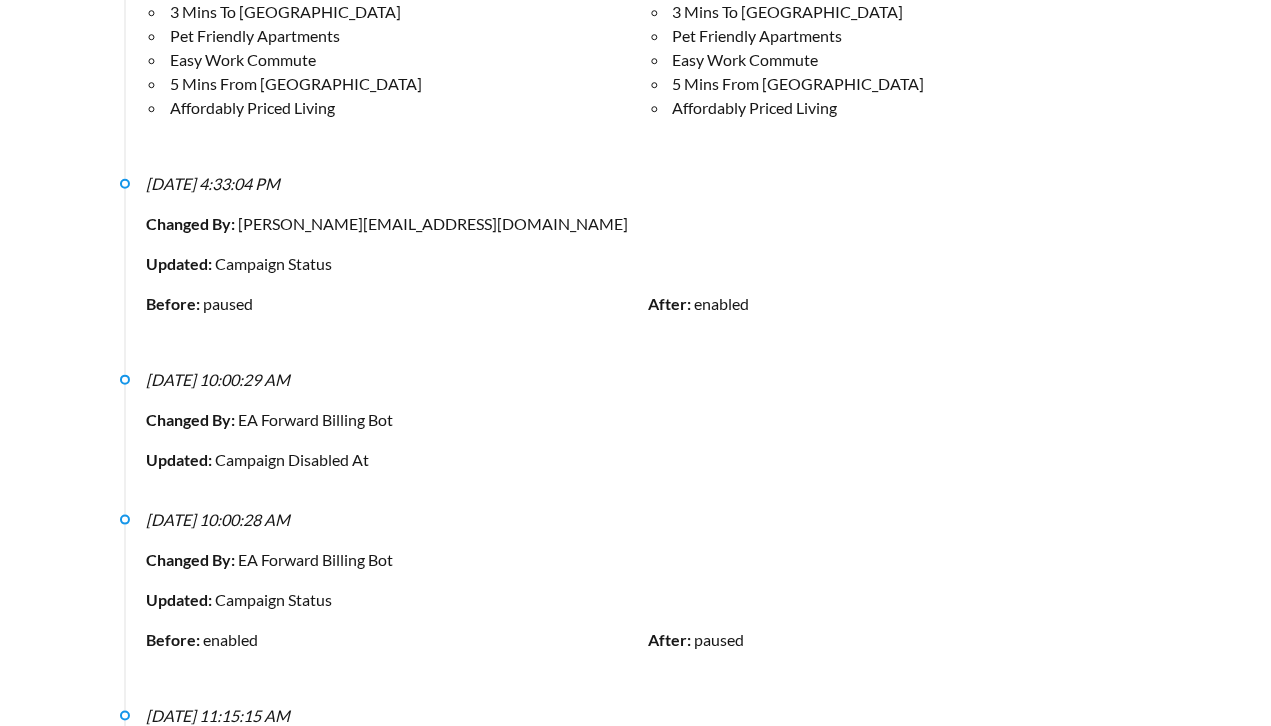 scroll, scrollTop: 29965, scrollLeft: 0, axis: vertical 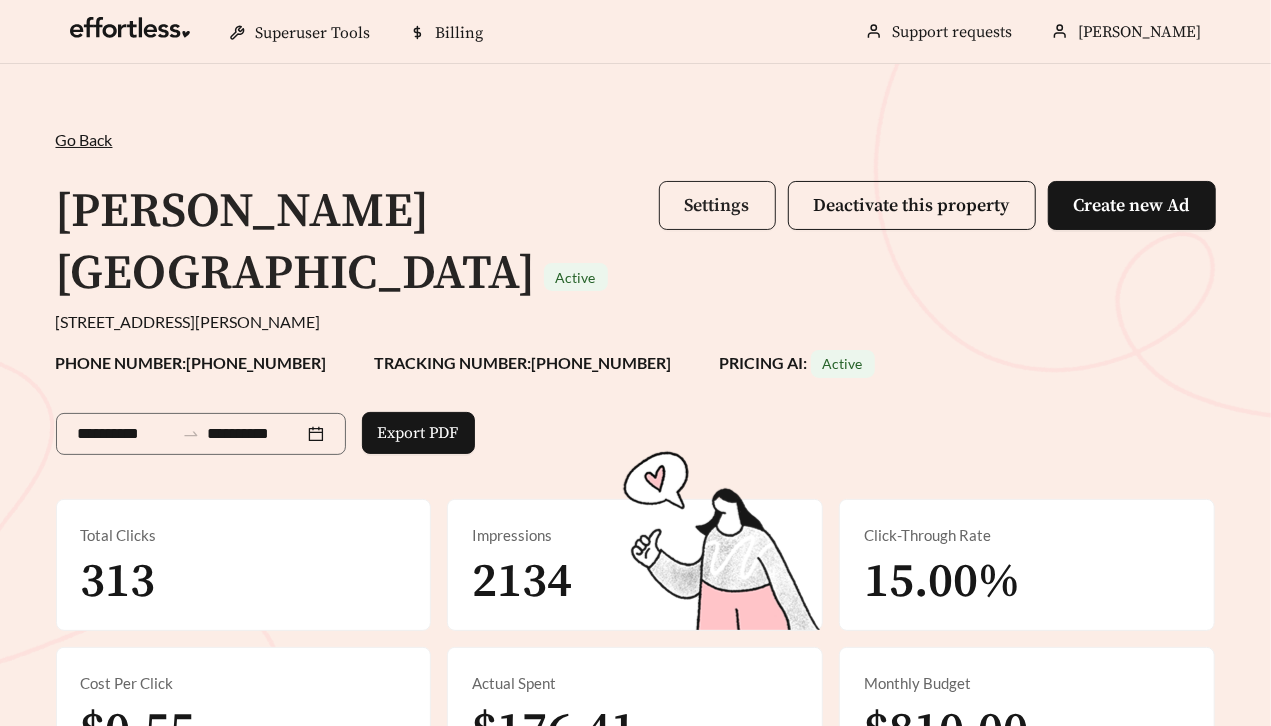 click on "Settings" at bounding box center [717, 205] 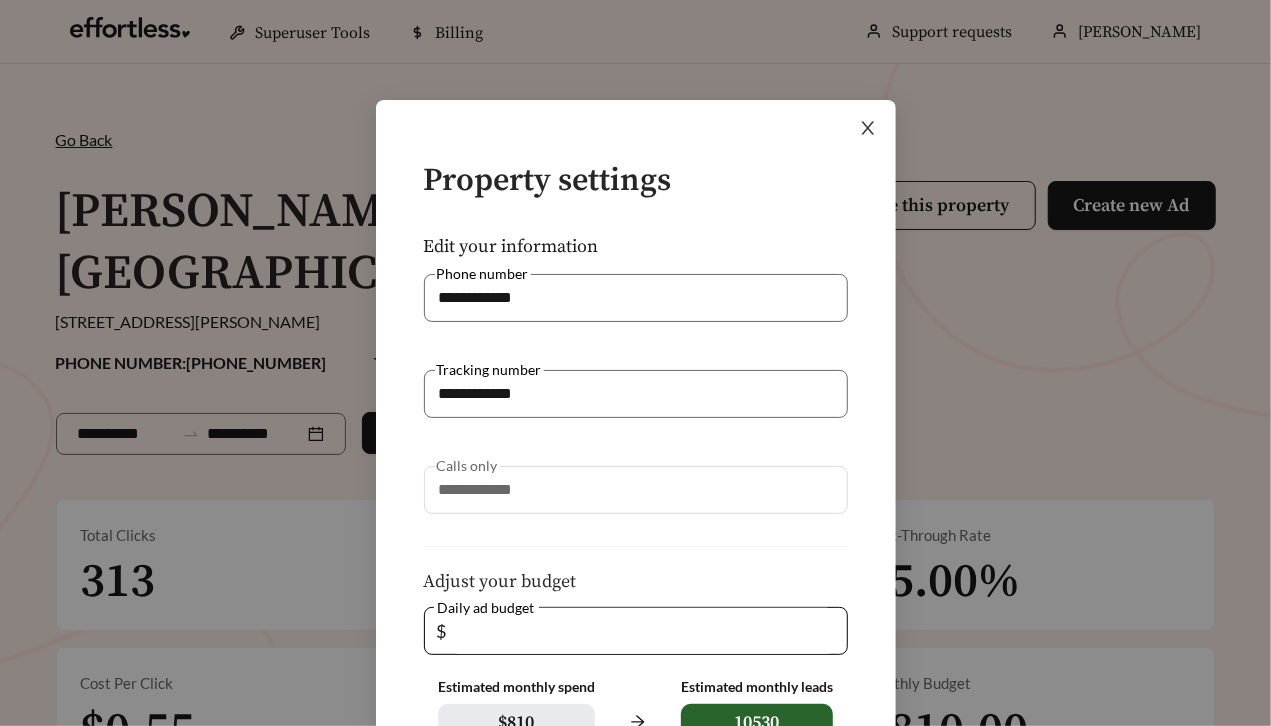 click 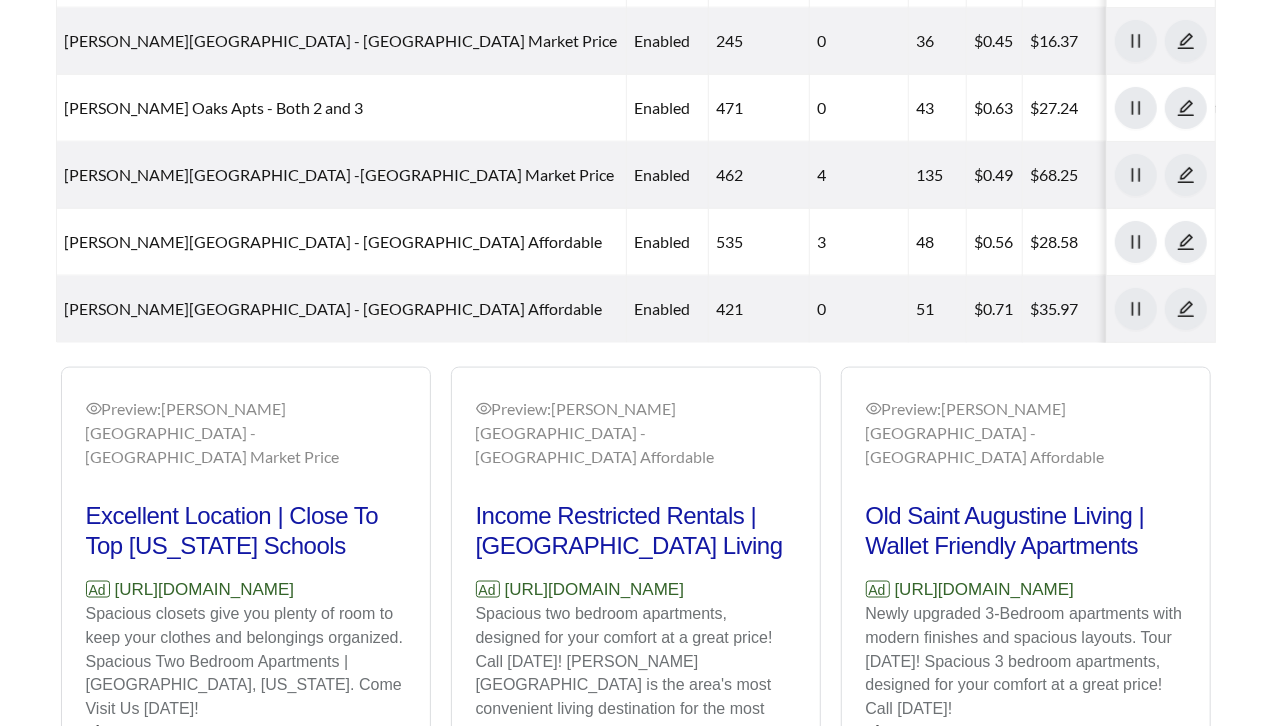 scroll, scrollTop: 1330, scrollLeft: 0, axis: vertical 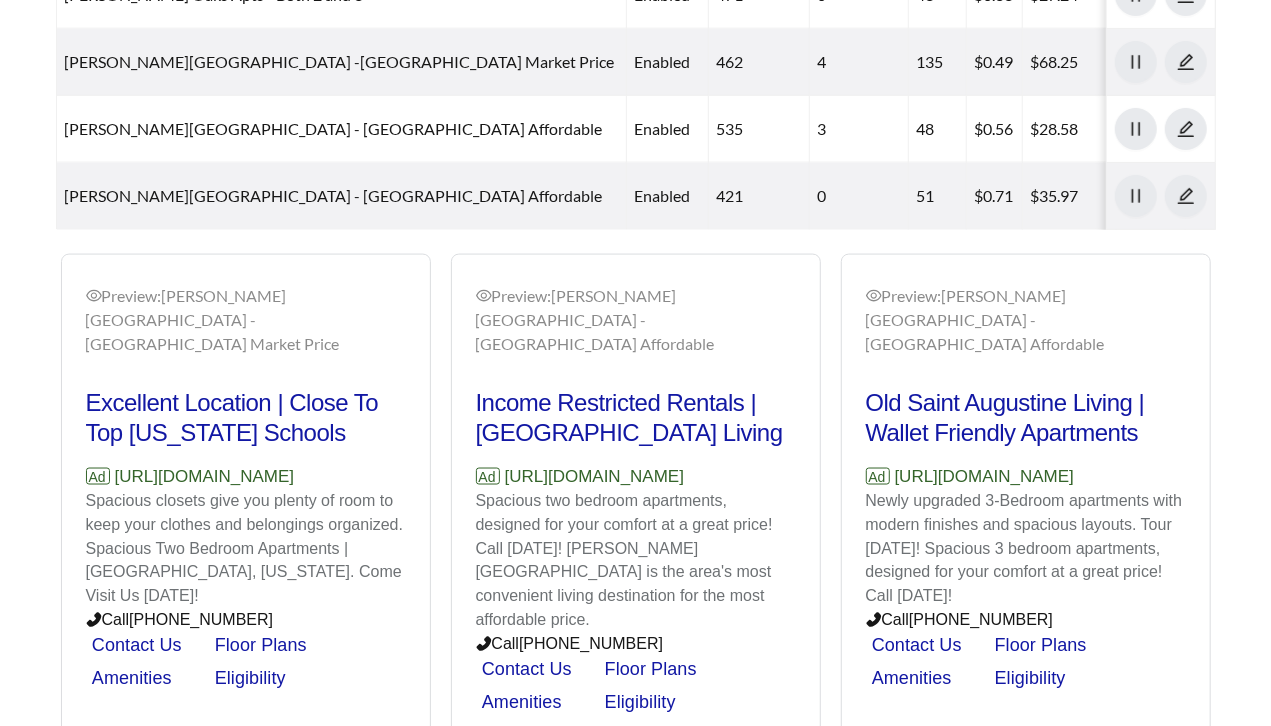 drag, startPoint x: 375, startPoint y: 381, endPoint x: 111, endPoint y: 385, distance: 264.0303 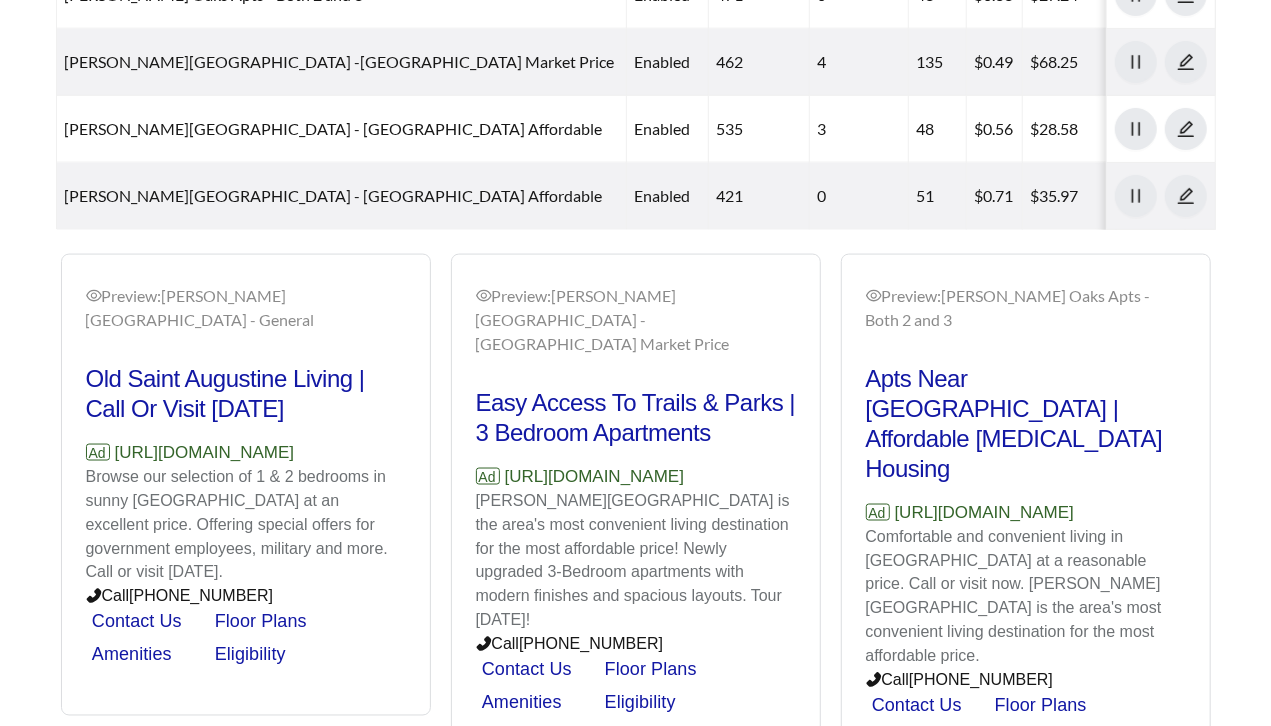 click on "Glen Oaks is the area's most convenient living destination for the most affordable price! Newly upgraded 3-Bedroom apartments with modern finishes and spacious layouts. Tour Today!" at bounding box center (636, 561) 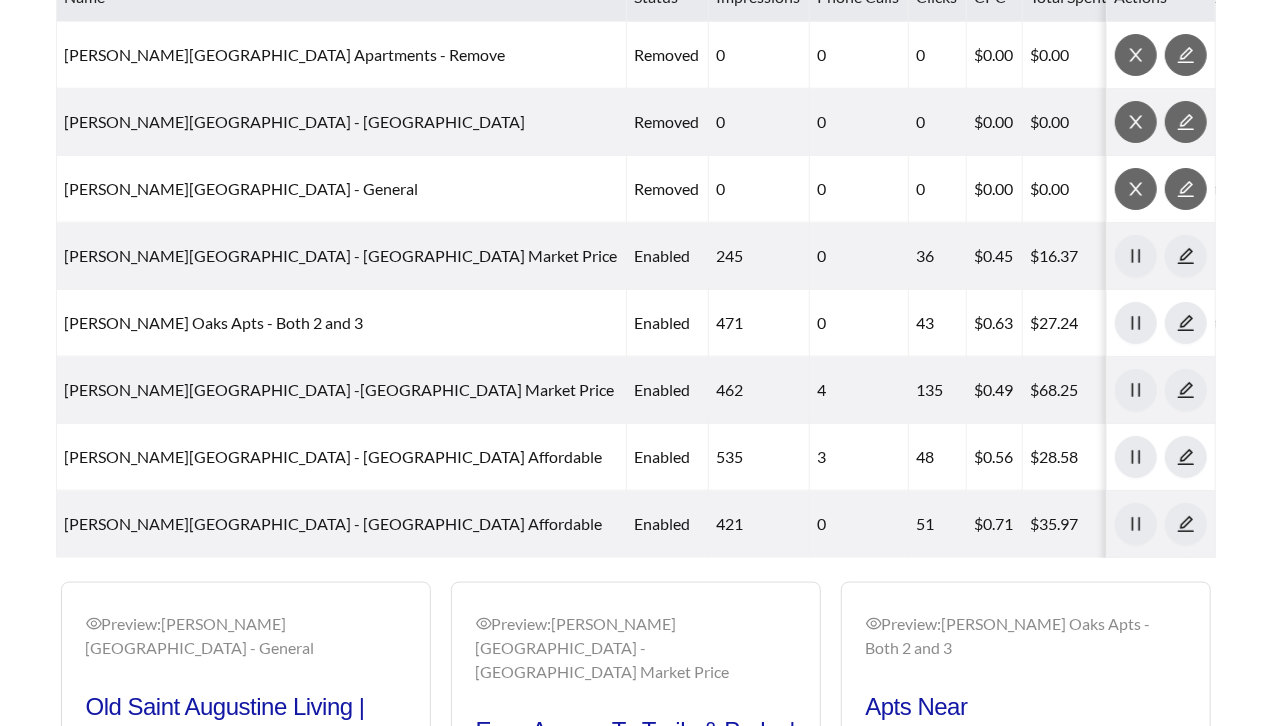 scroll, scrollTop: 1330, scrollLeft: 0, axis: vertical 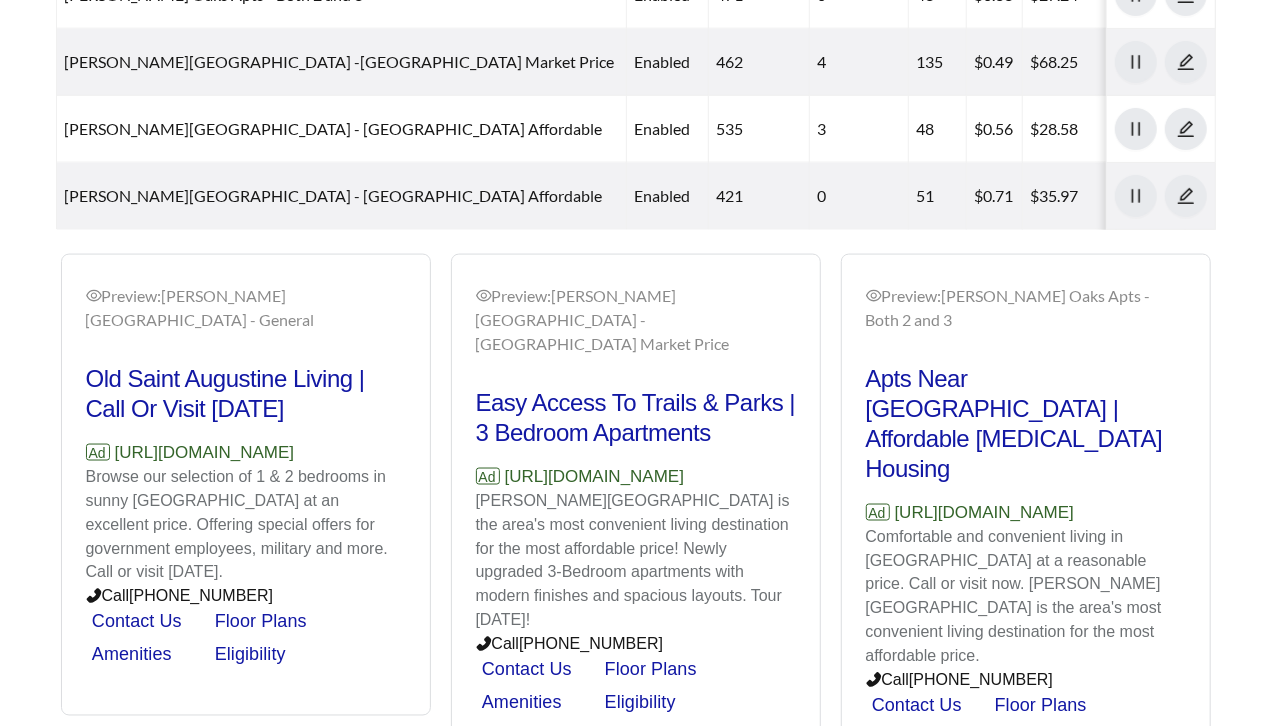 click on "Glen Oaks is the area's most convenient living destination for the most affordable price! Newly upgraded 3-Bedroom apartments with modern finishes and spacious layouts. Tour Today!" at bounding box center (636, 561) 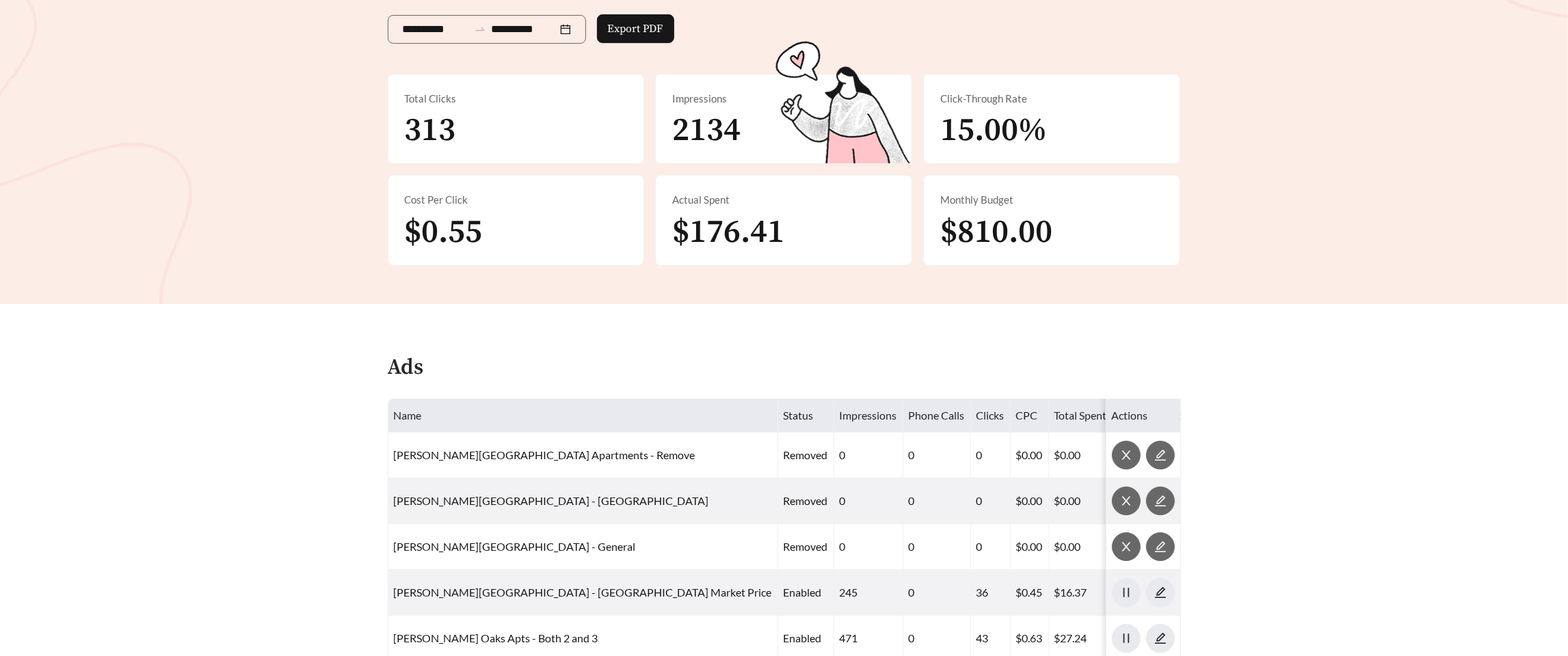 scroll, scrollTop: 0, scrollLeft: 0, axis: both 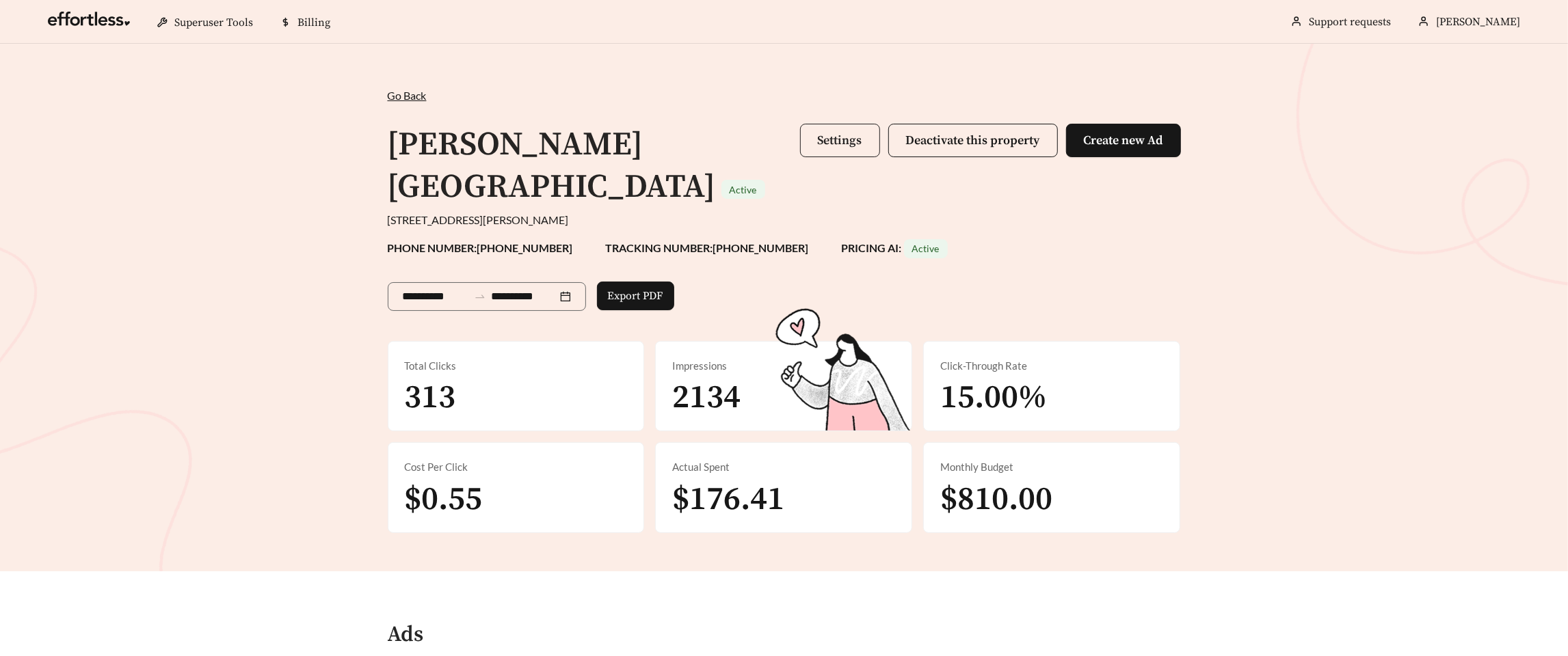 click on "Settings" at bounding box center (840, 140) 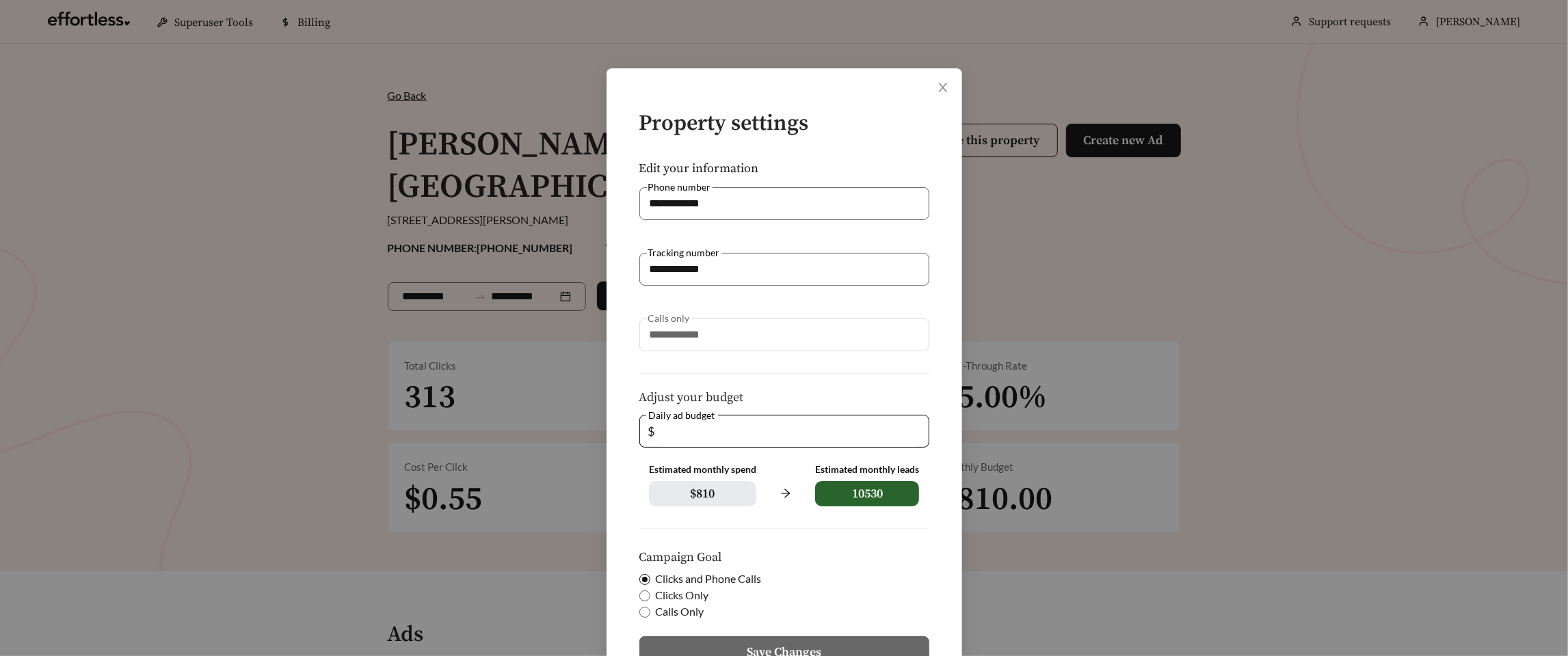 scroll, scrollTop: 42, scrollLeft: 0, axis: vertical 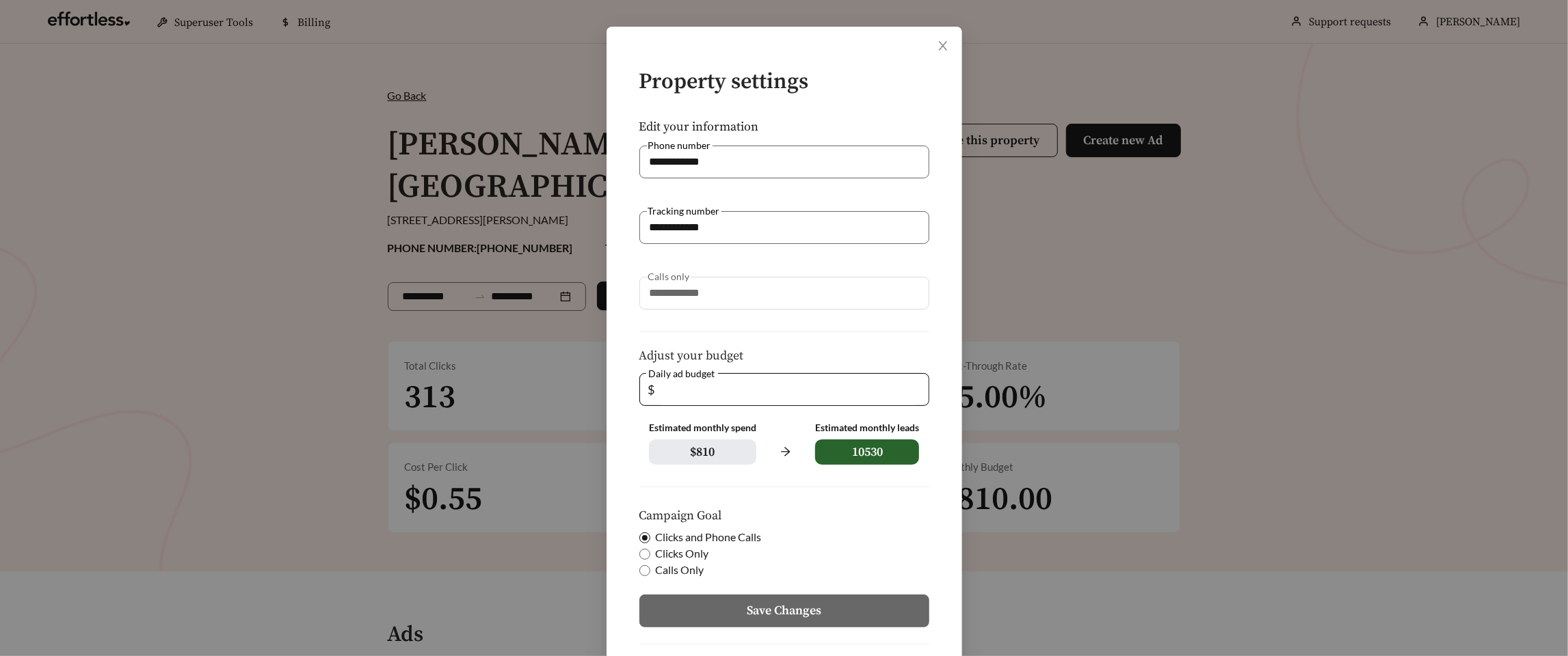 click on "**********" at bounding box center [784, 328] 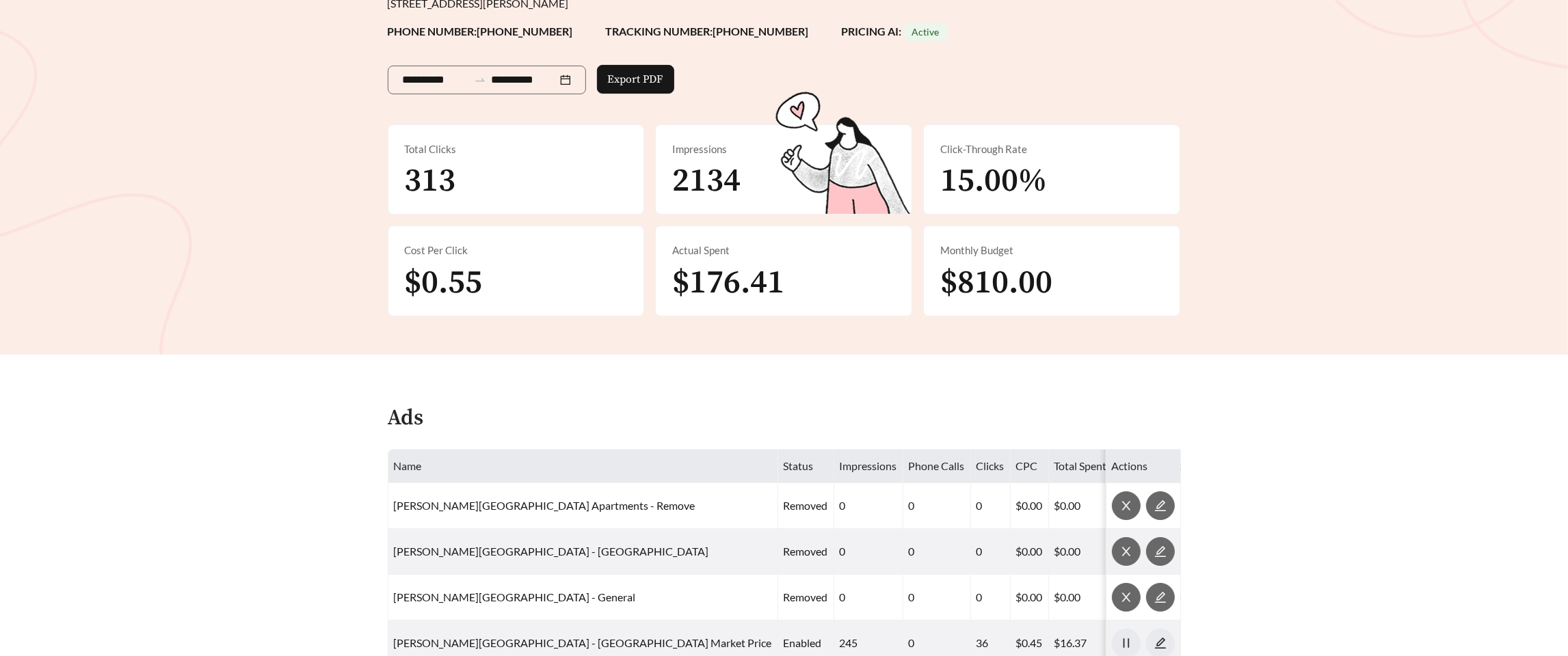 scroll, scrollTop: 0, scrollLeft: 0, axis: both 